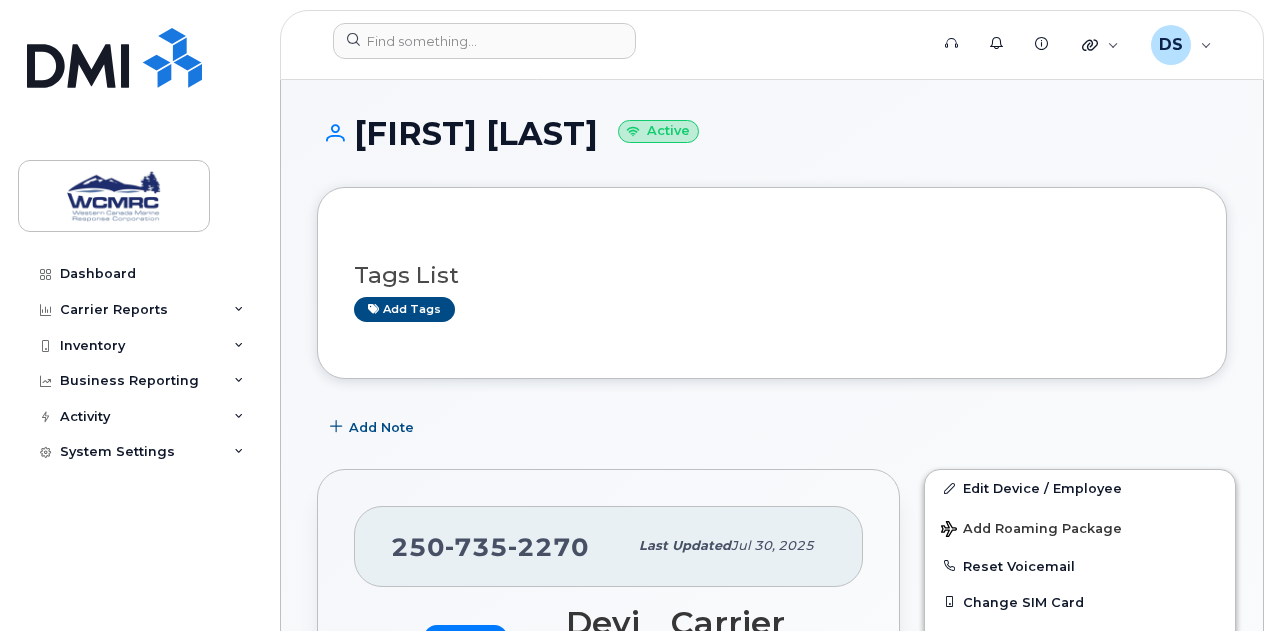 scroll, scrollTop: 0, scrollLeft: 0, axis: both 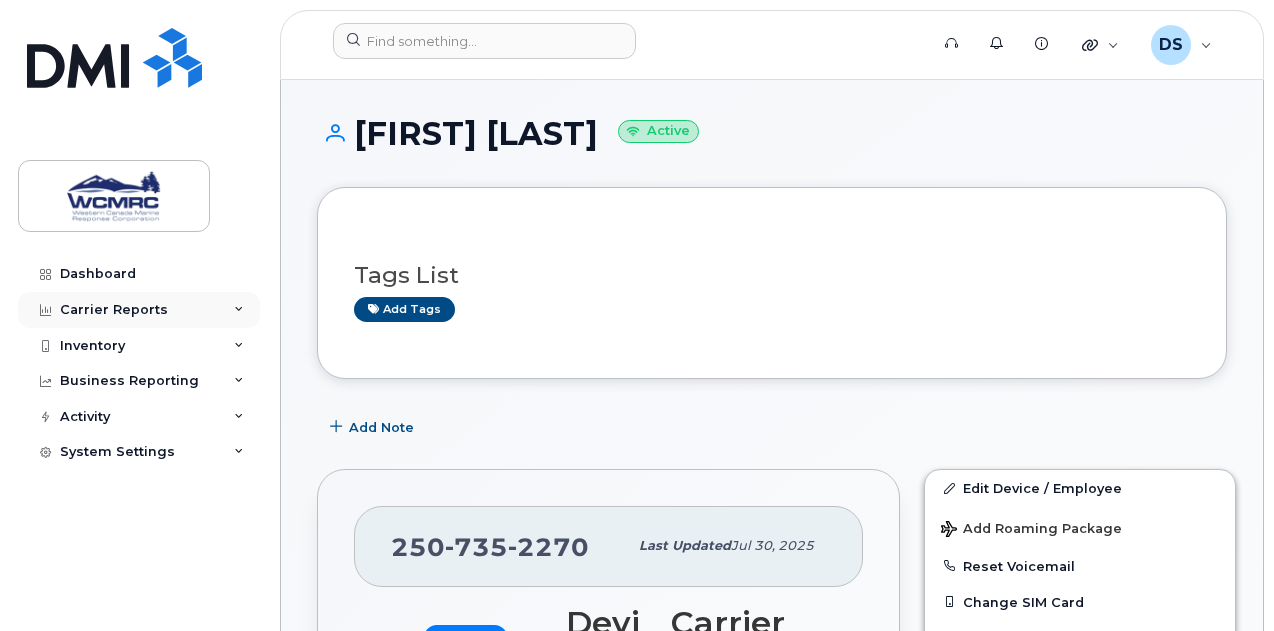 click on "Carrier Reports" at bounding box center [139, 310] 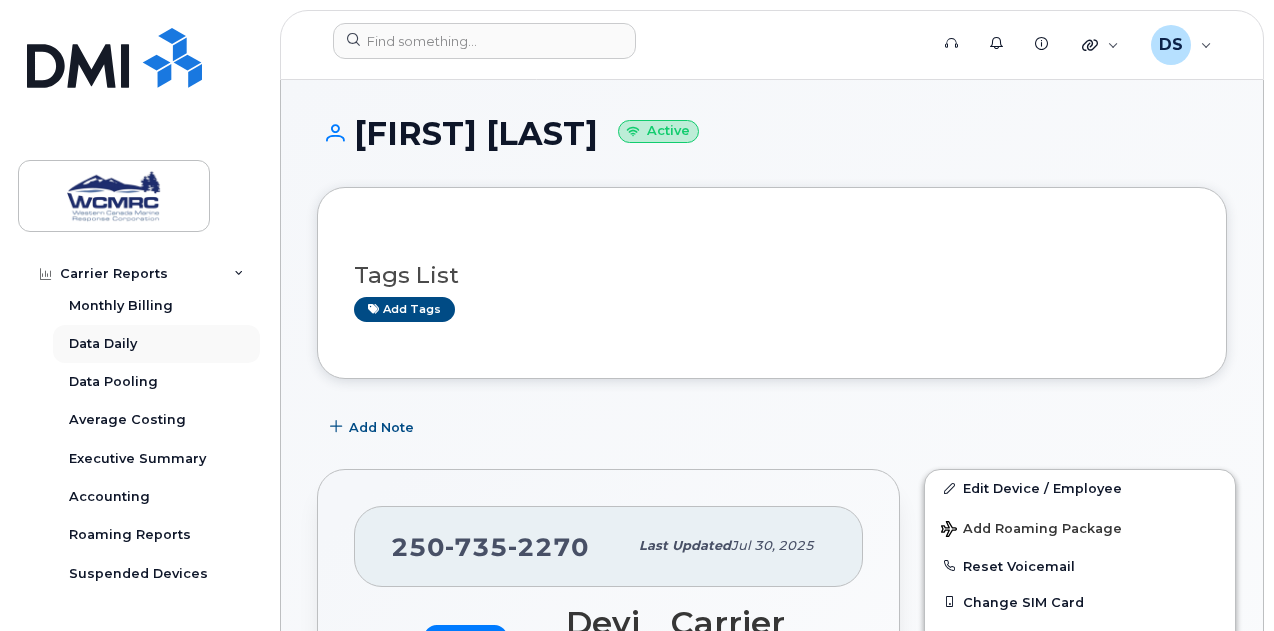 scroll, scrollTop: 42, scrollLeft: 0, axis: vertical 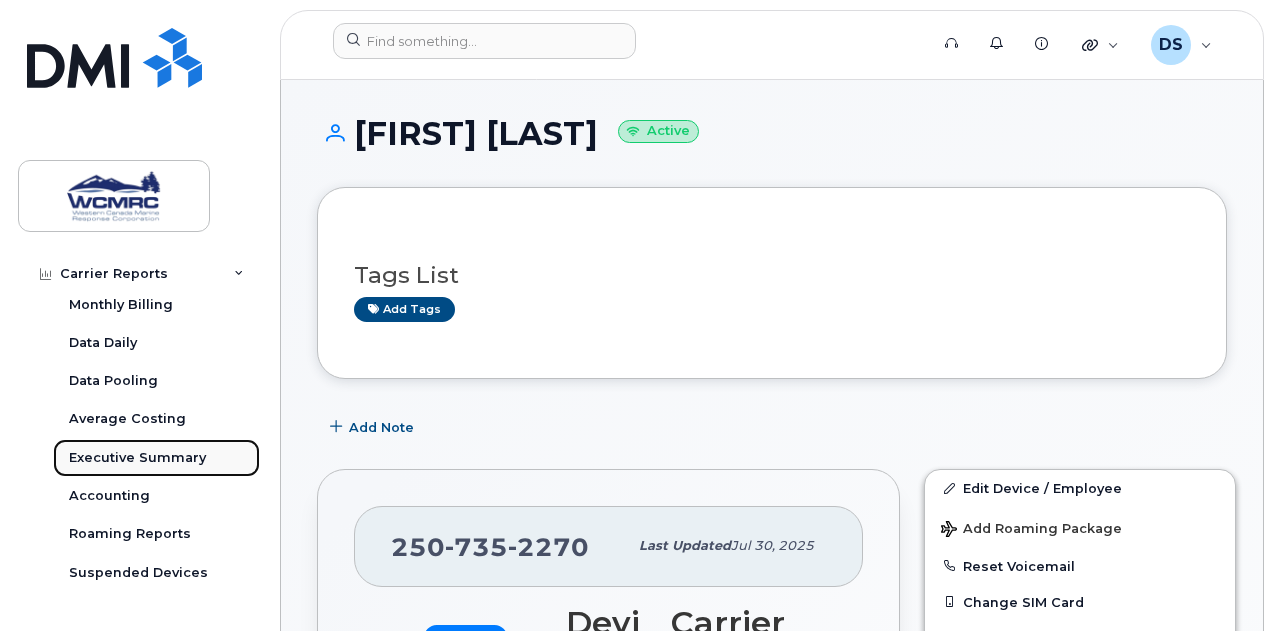 click on "Executive Summary" at bounding box center (137, 458) 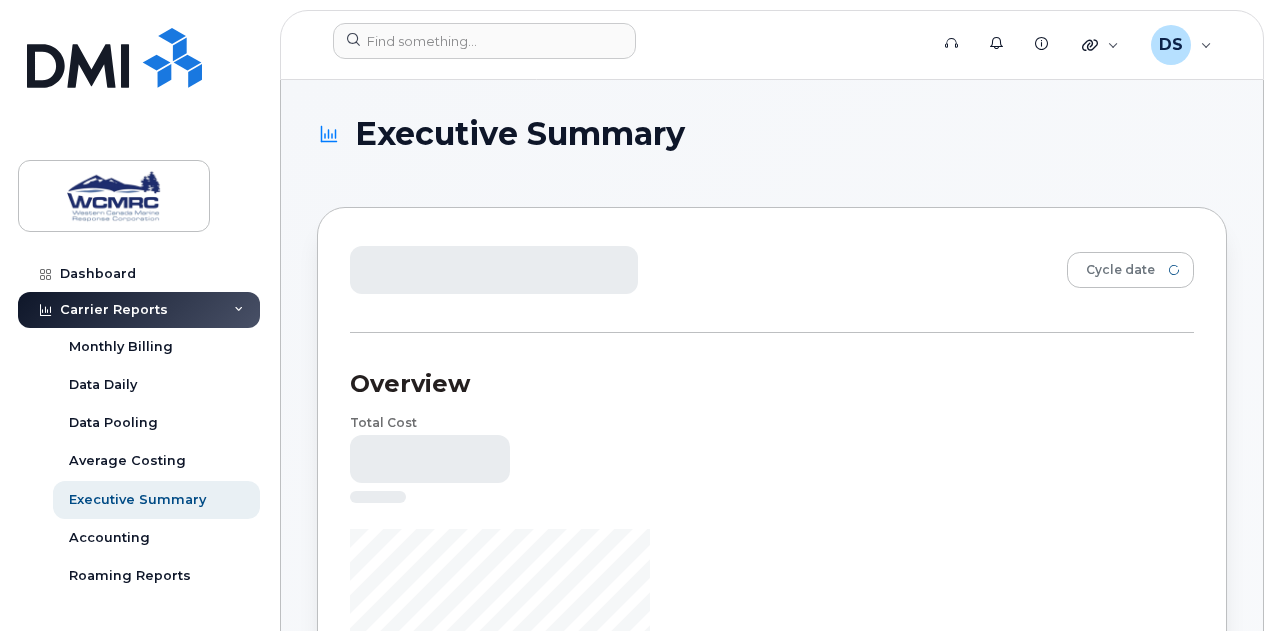 scroll, scrollTop: 0, scrollLeft: 0, axis: both 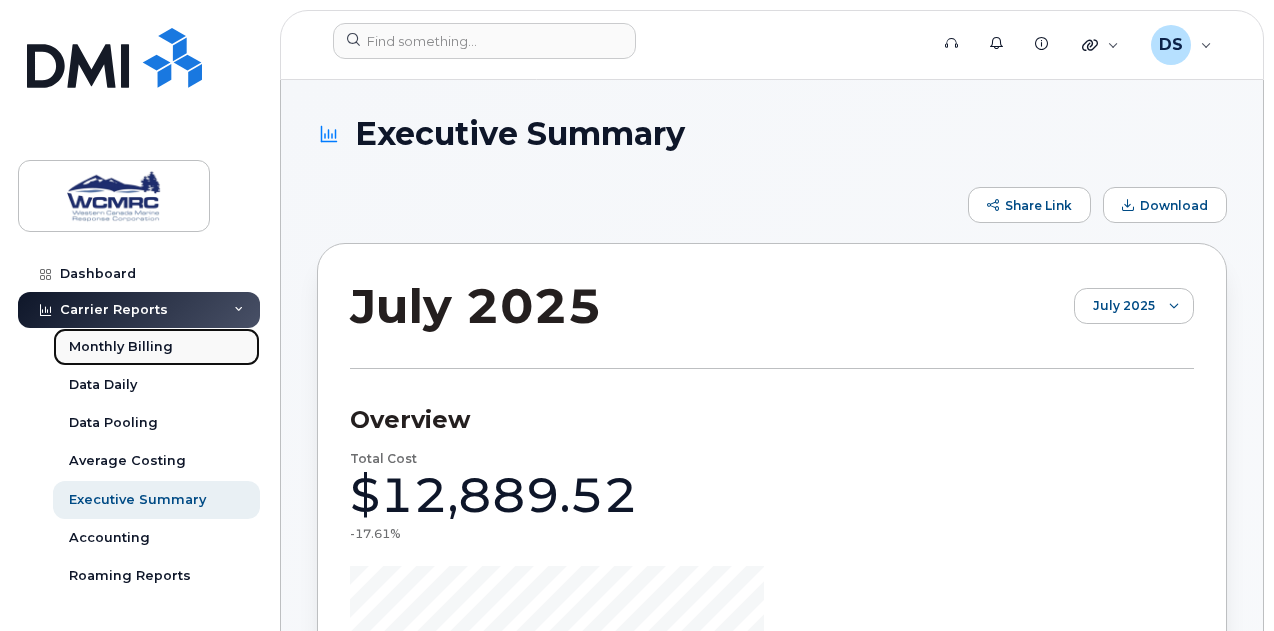 click on "Monthly Billing" at bounding box center (121, 347) 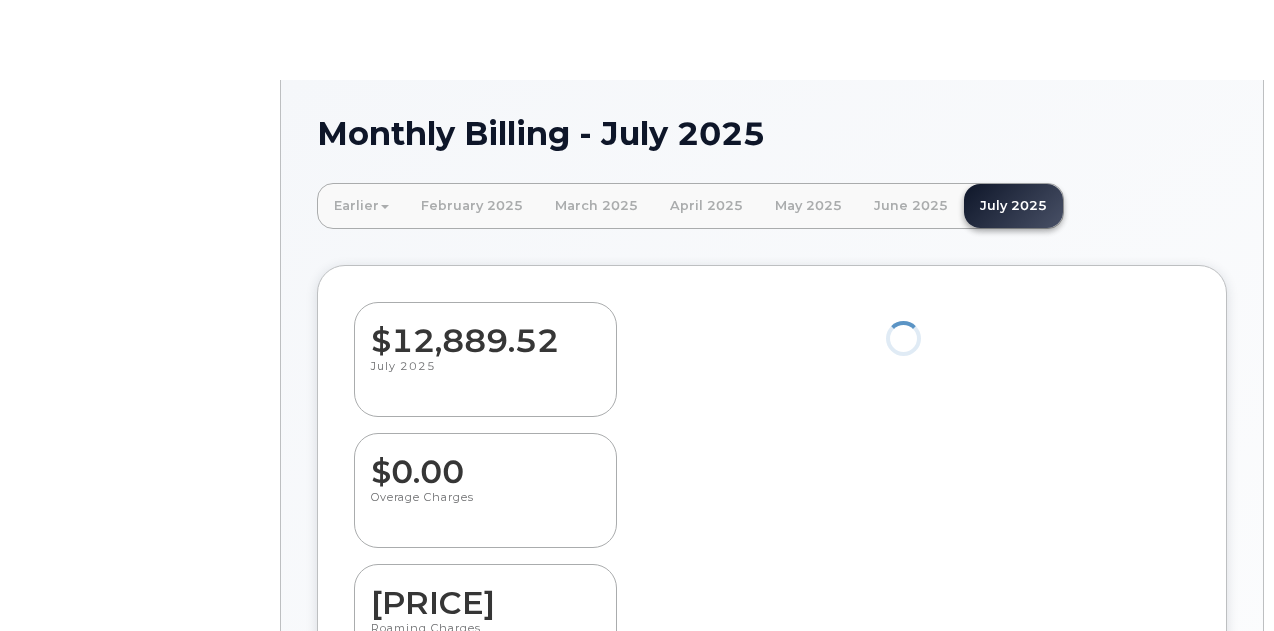 scroll, scrollTop: 0, scrollLeft: 0, axis: both 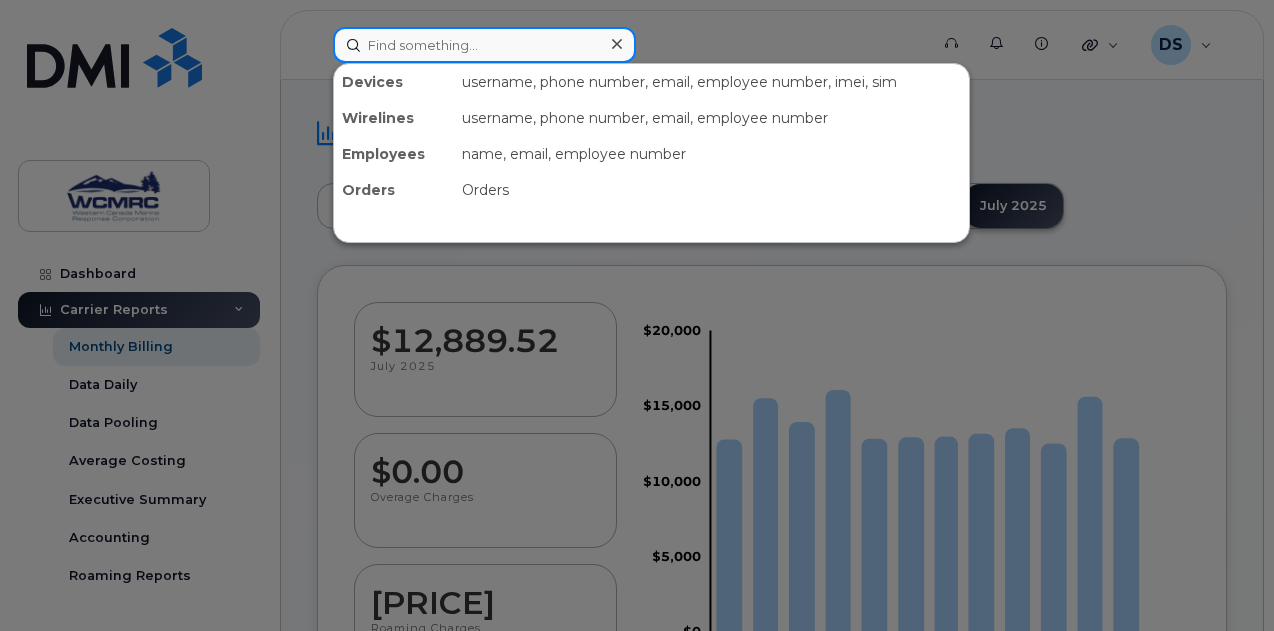 click at bounding box center [484, 45] 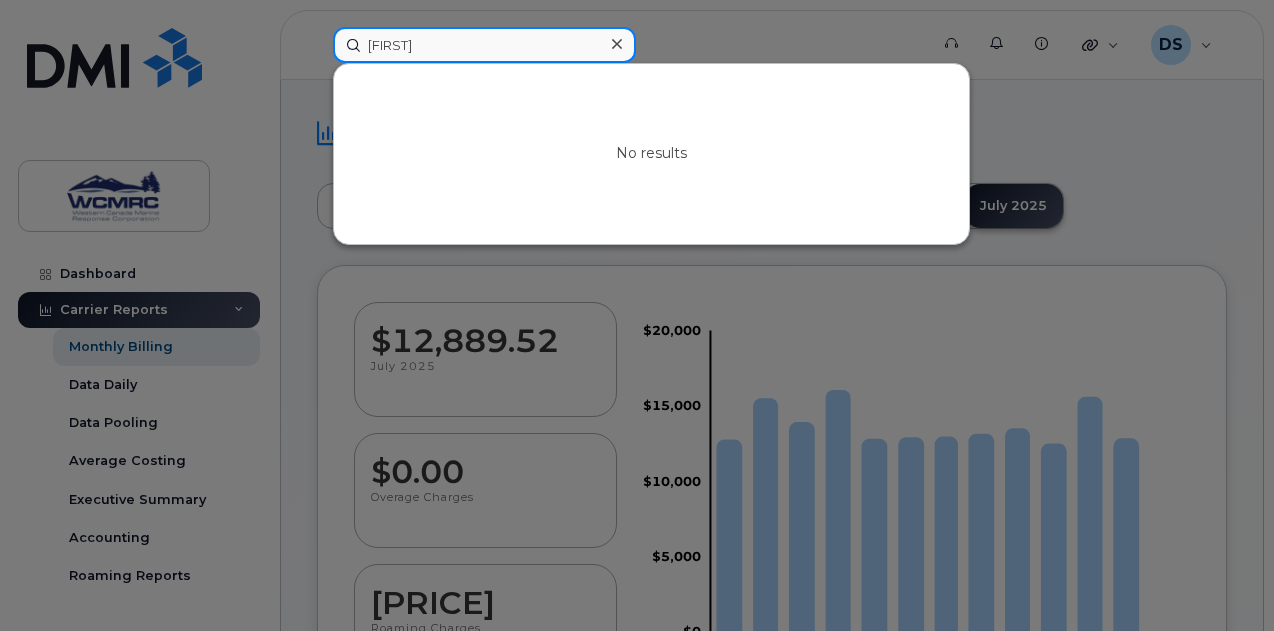 type on "yana" 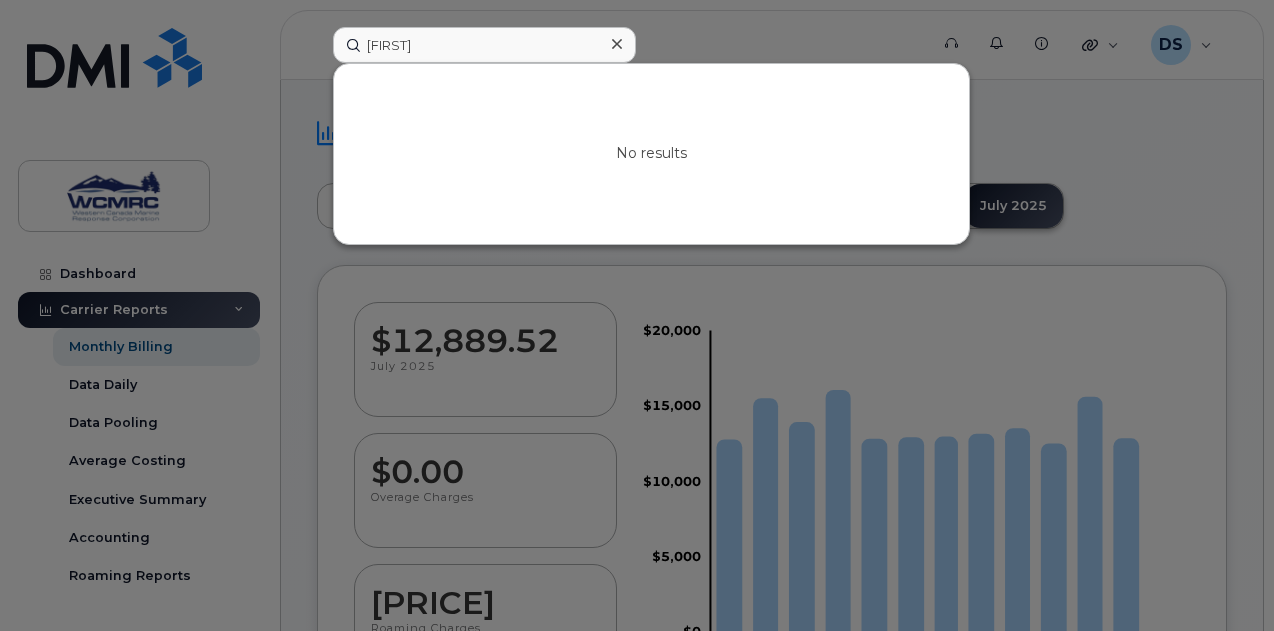 click at bounding box center (637, 315) 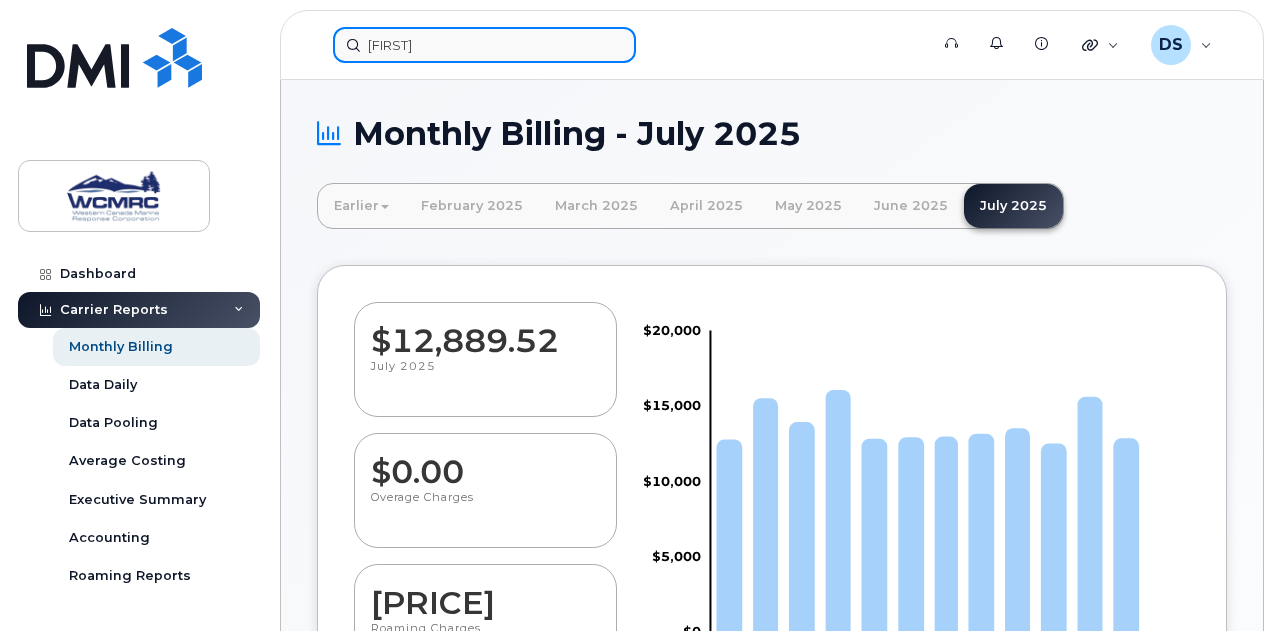 click on "yana" at bounding box center (484, 45) 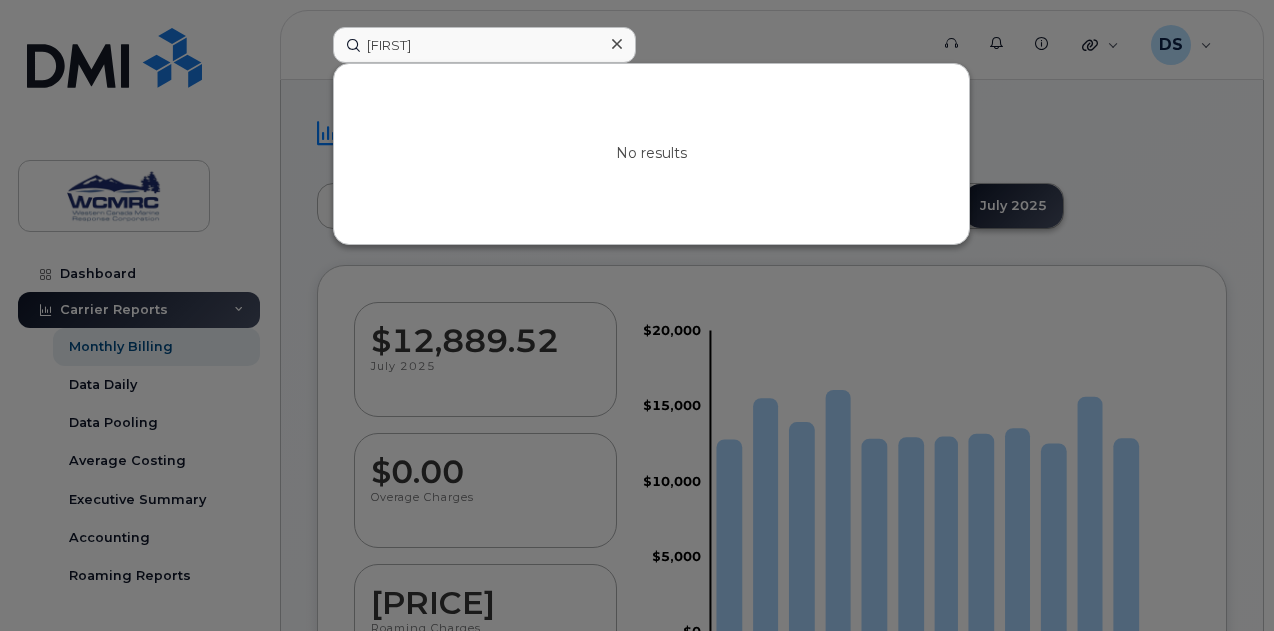 click at bounding box center (637, 315) 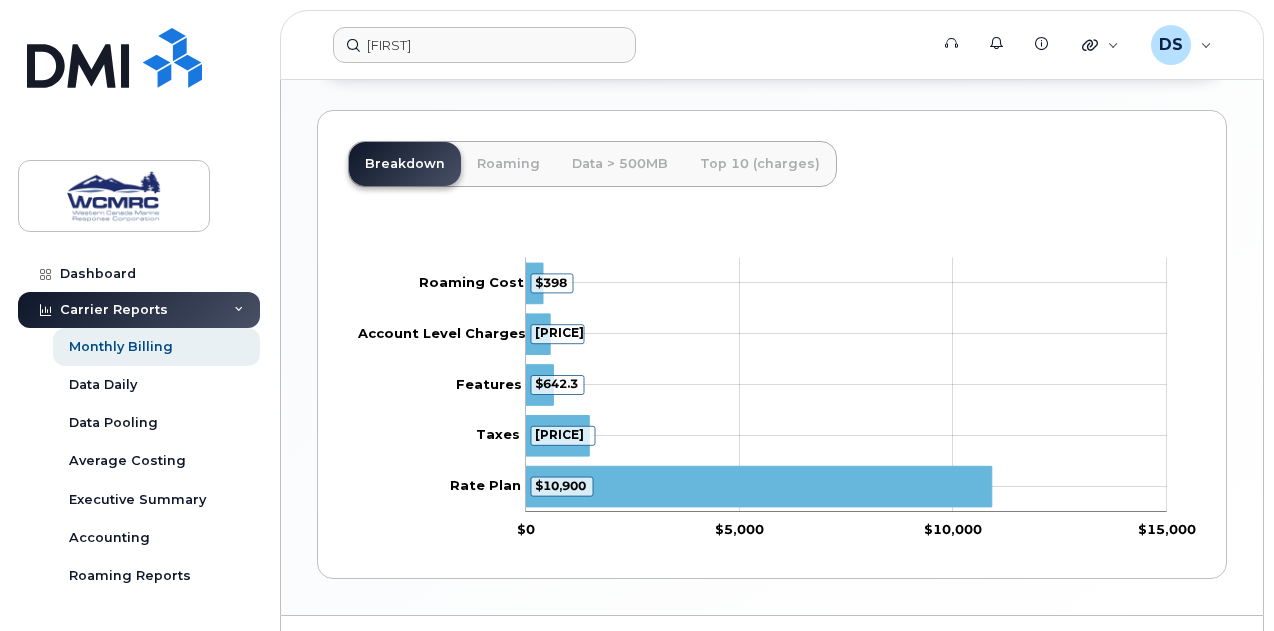 scroll, scrollTop: 932, scrollLeft: 0, axis: vertical 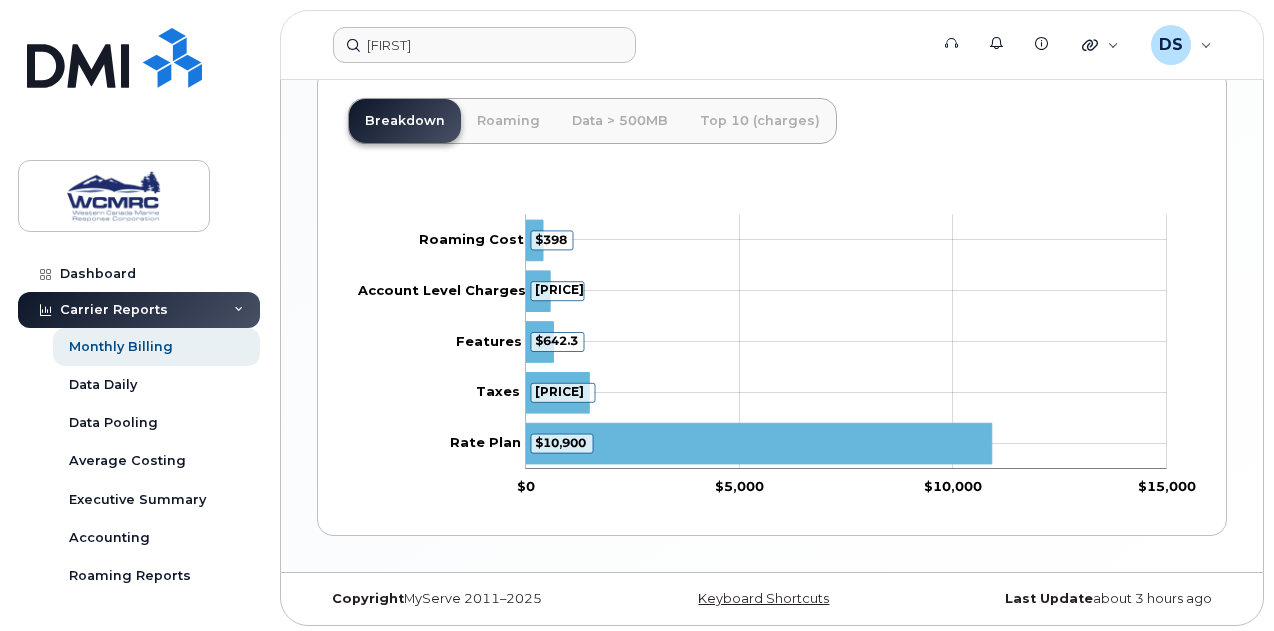 click on "Carrier Reports" at bounding box center [114, 310] 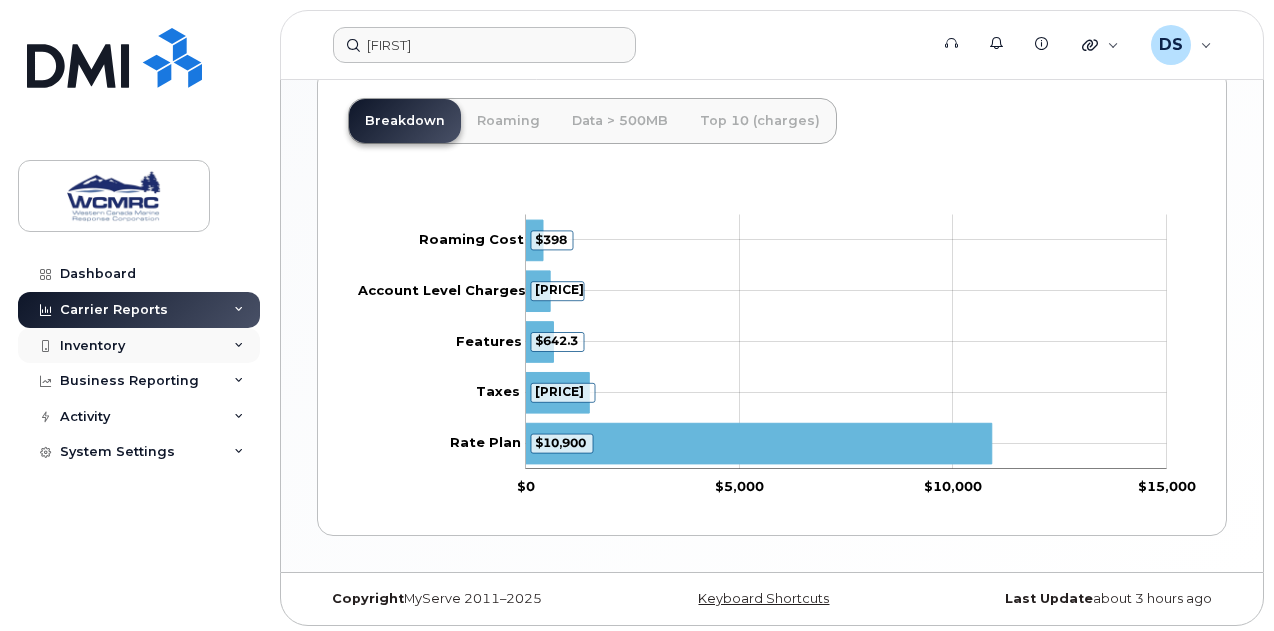 click on "Inventory" at bounding box center (139, 346) 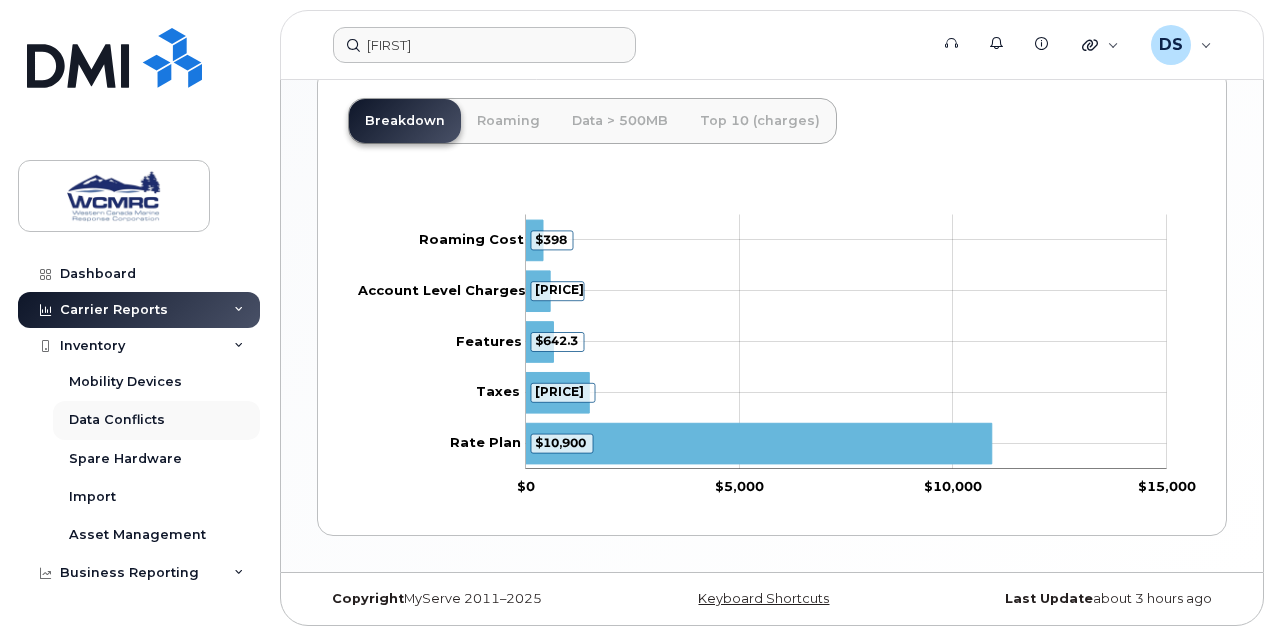 scroll, scrollTop: 59, scrollLeft: 0, axis: vertical 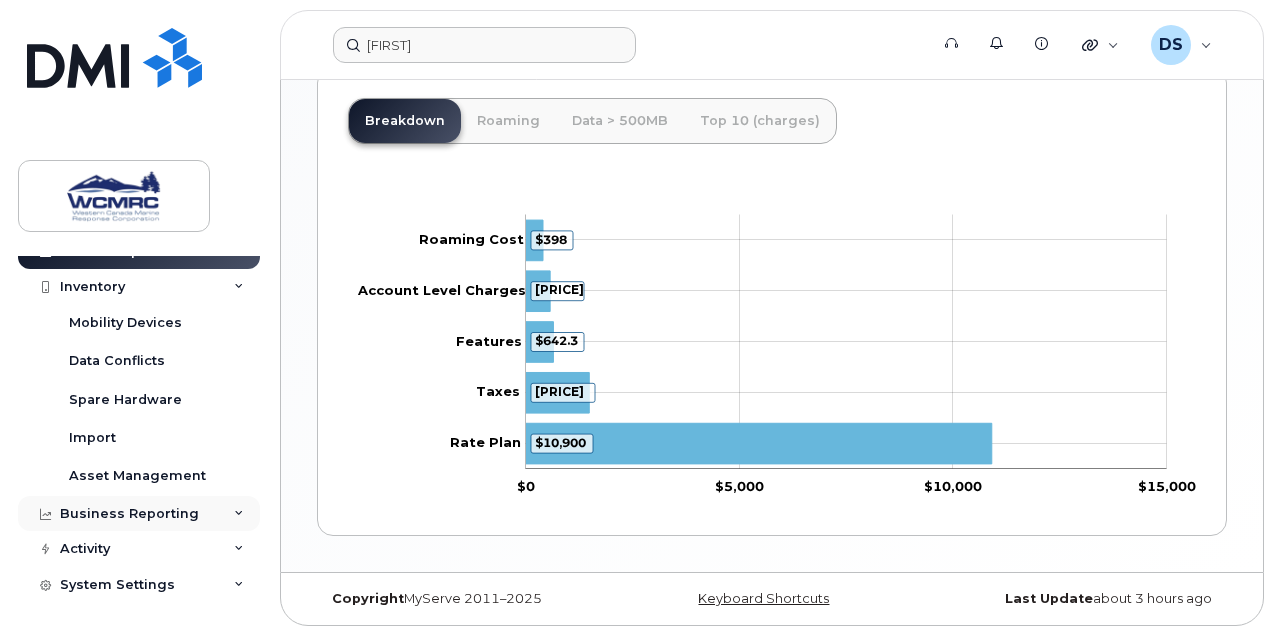 click on "Business Reporting" at bounding box center [129, 514] 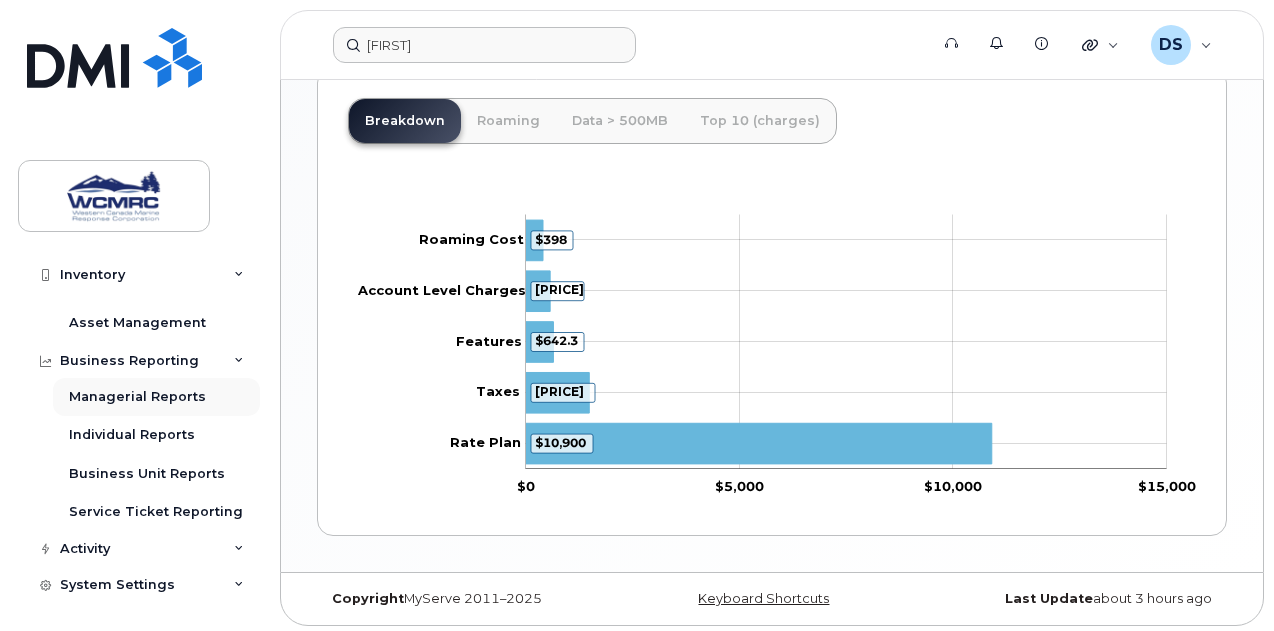 scroll, scrollTop: 0, scrollLeft: 0, axis: both 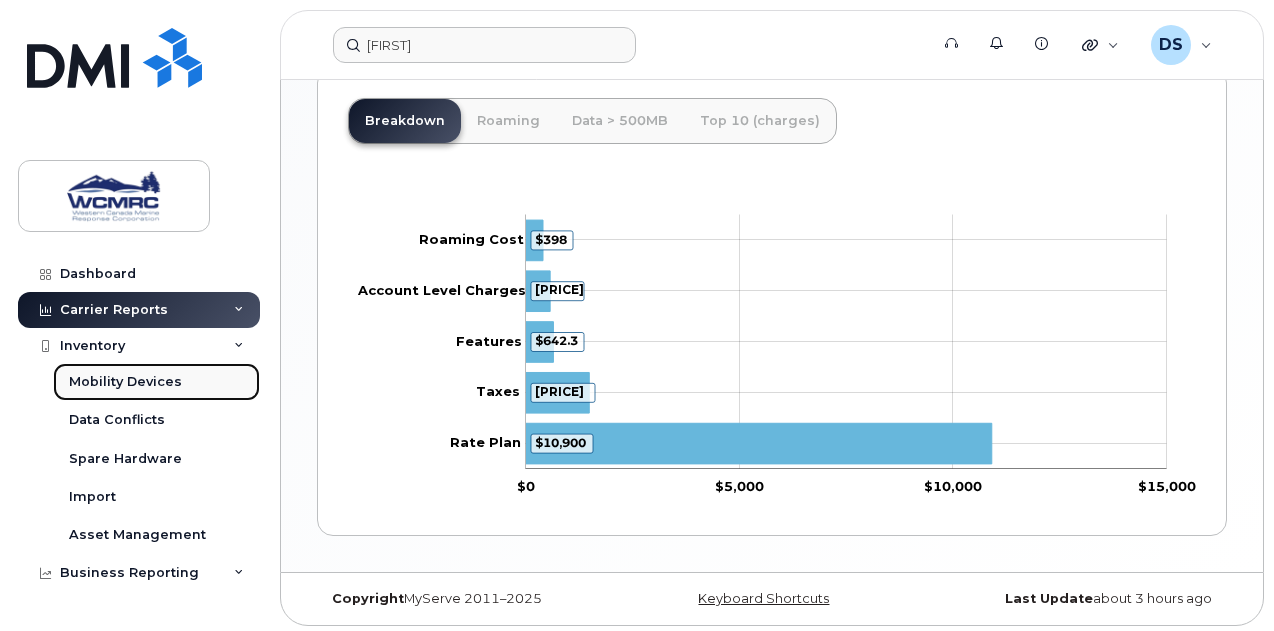 click on "Mobility Devices" at bounding box center [125, 382] 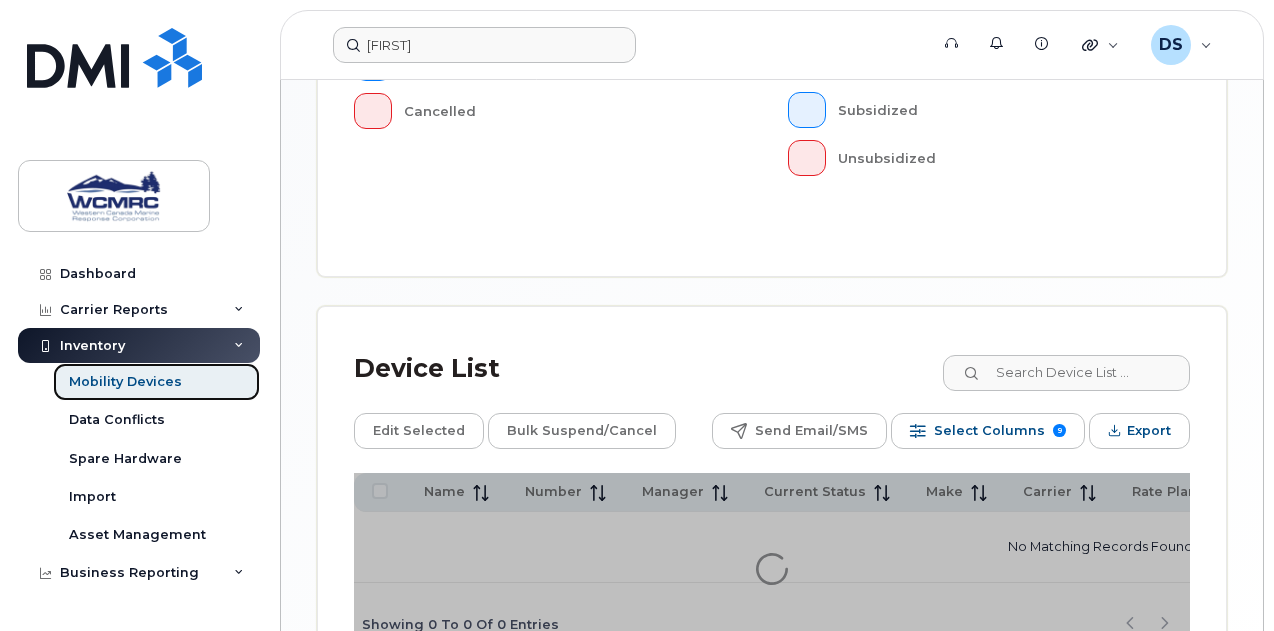 scroll, scrollTop: 916, scrollLeft: 0, axis: vertical 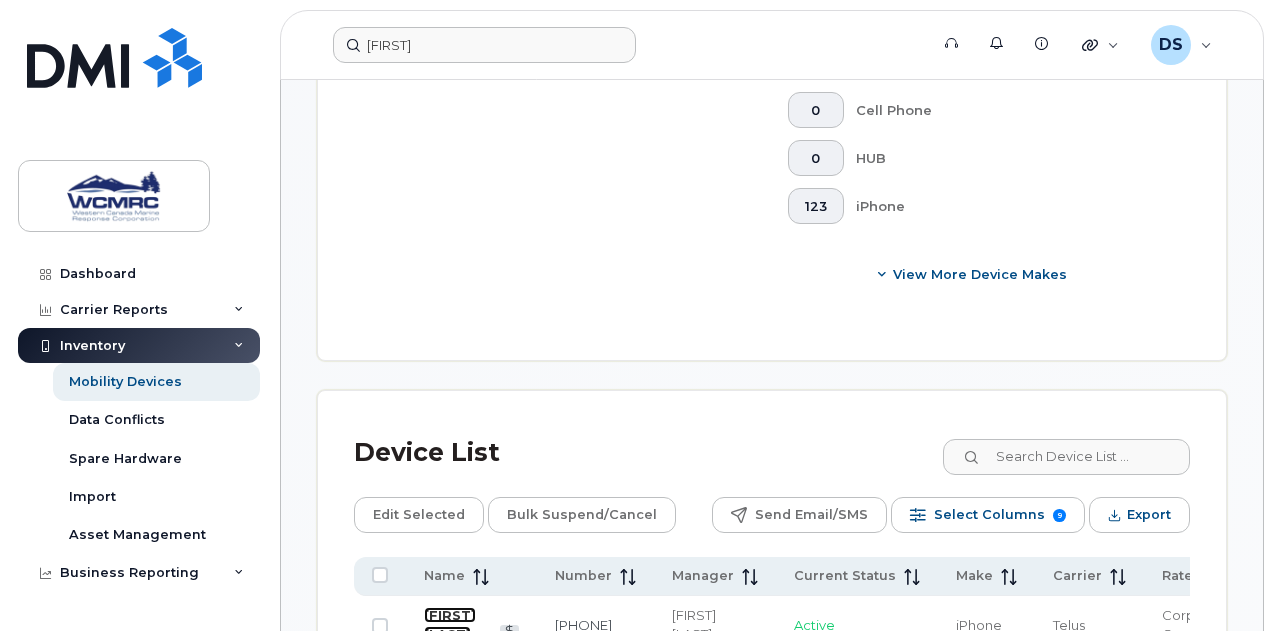click on "[FIRST] [LAST]" 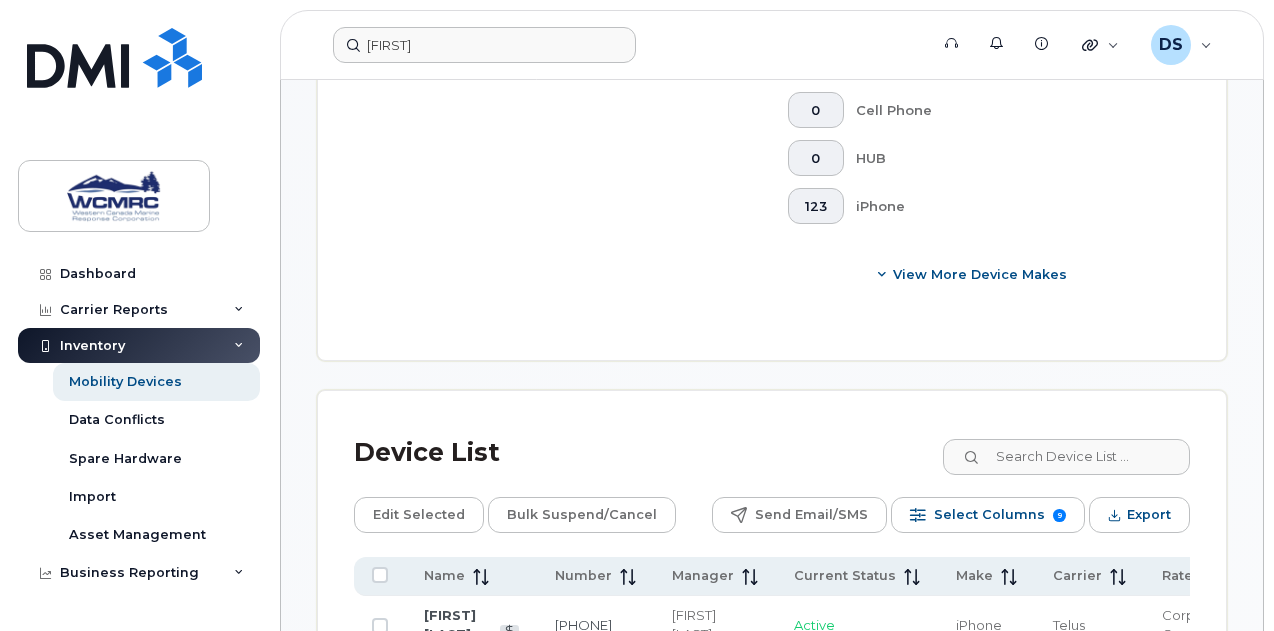 click on "Inventory" at bounding box center (139, 346) 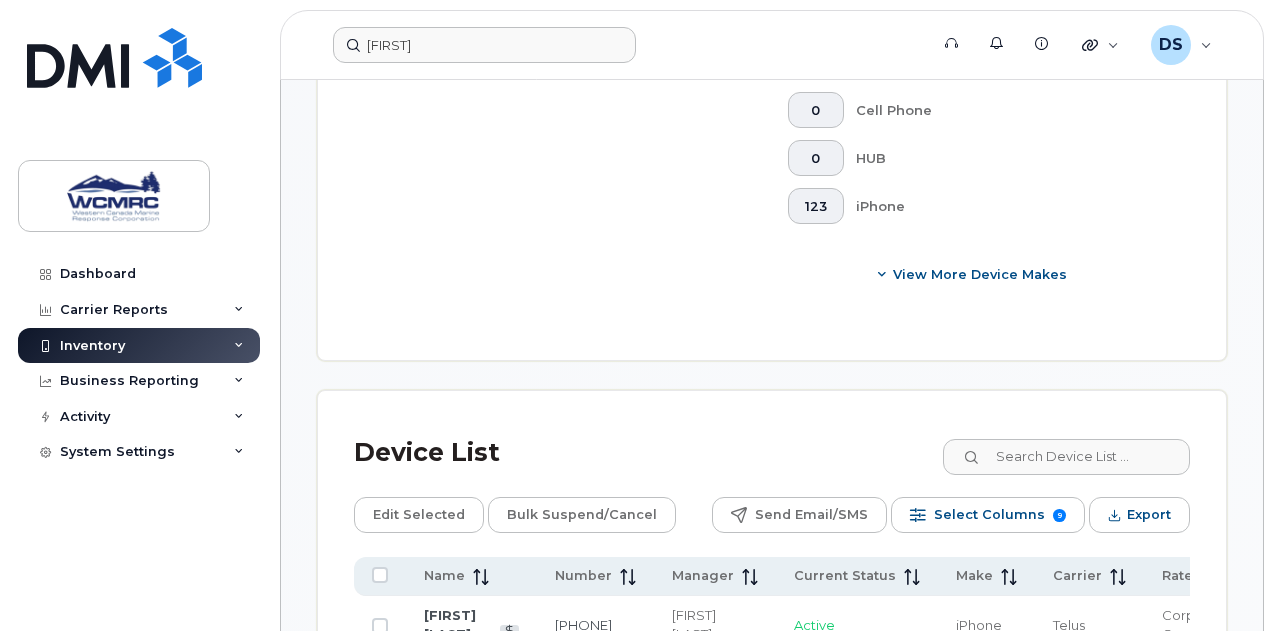 click on "Inventory" at bounding box center (139, 346) 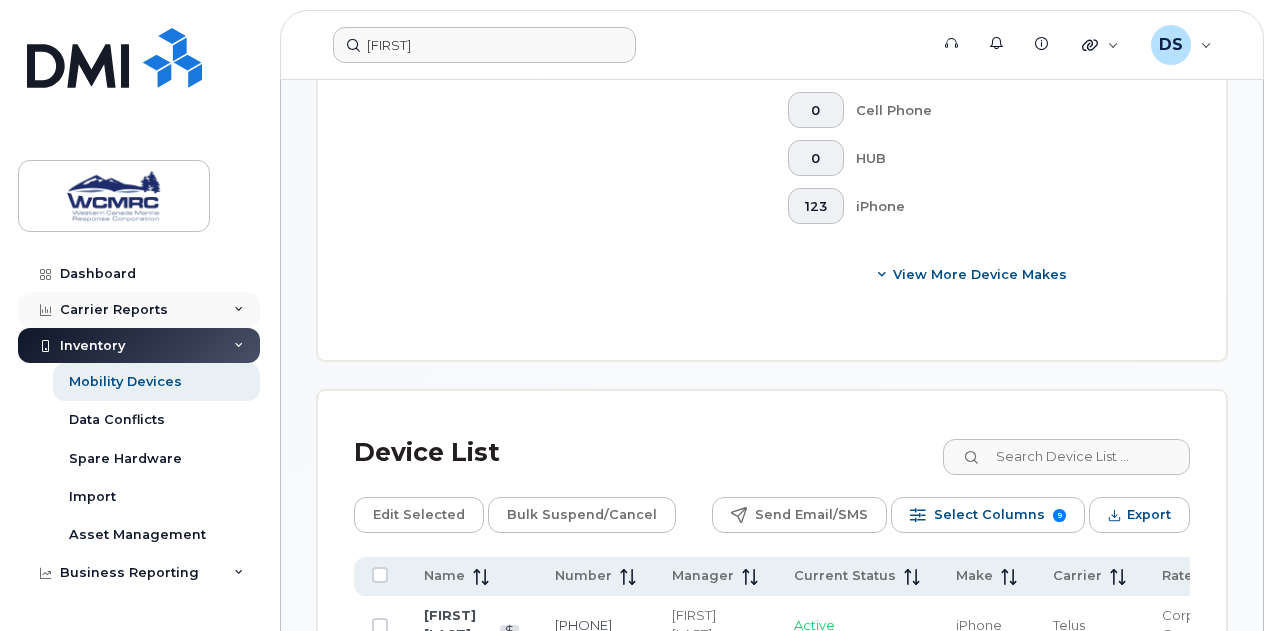 click on "Carrier Reports" at bounding box center [139, 310] 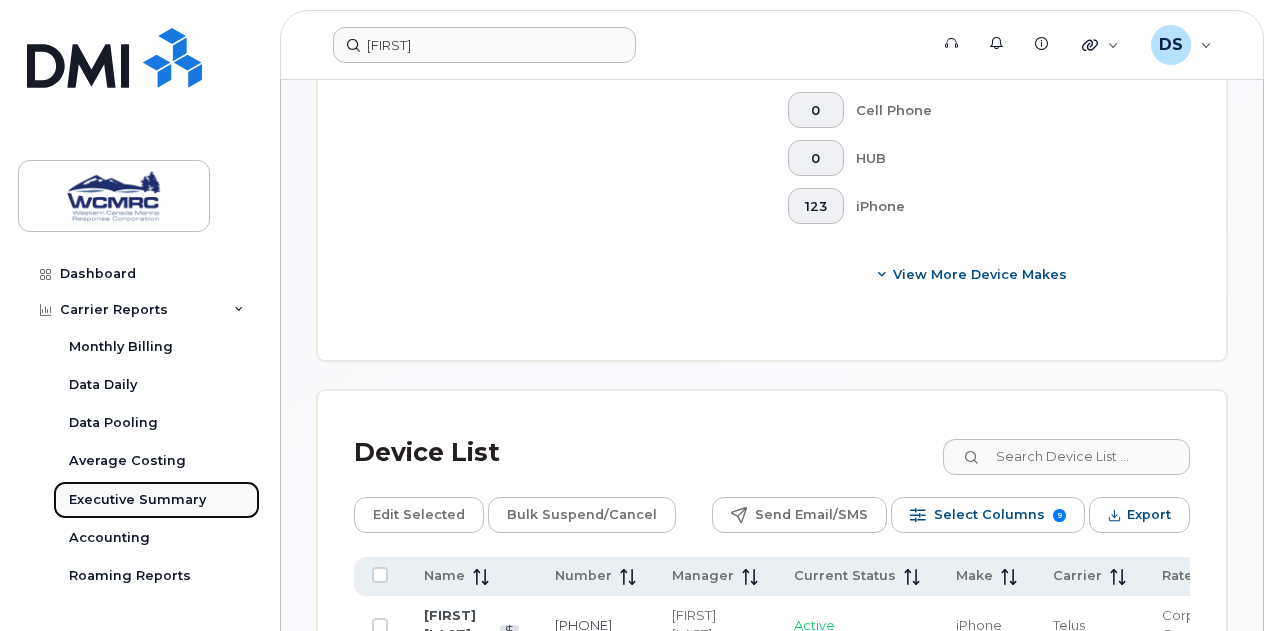 click on "Executive Summary" at bounding box center [137, 500] 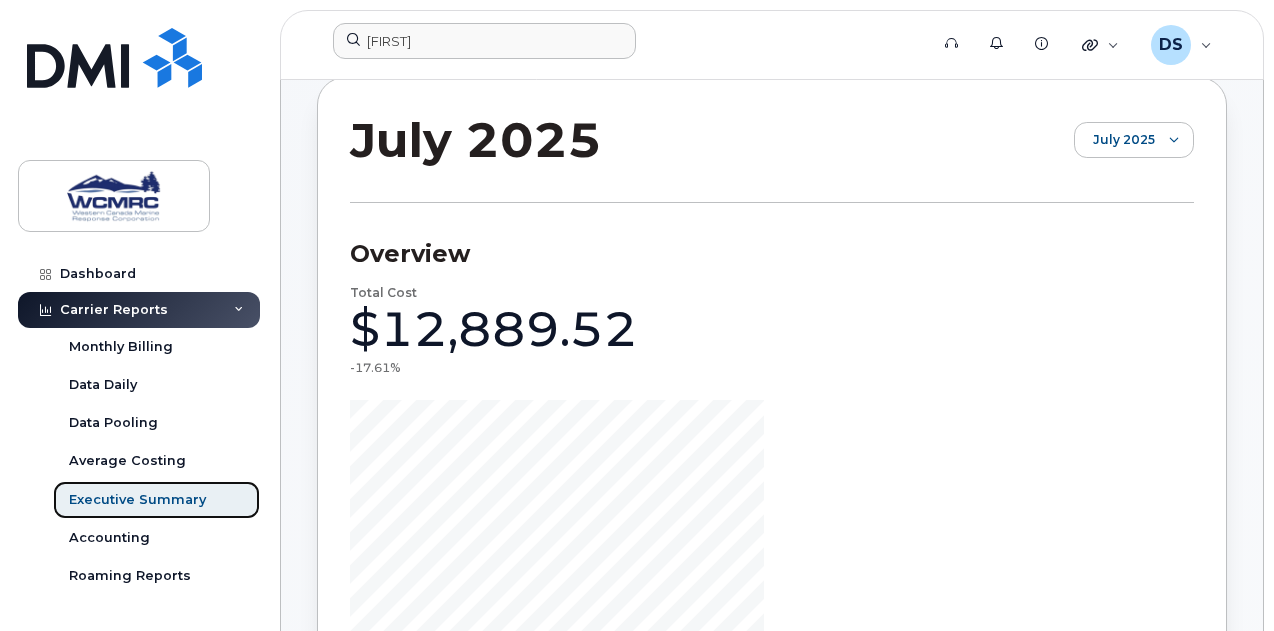 scroll, scrollTop: 0, scrollLeft: 0, axis: both 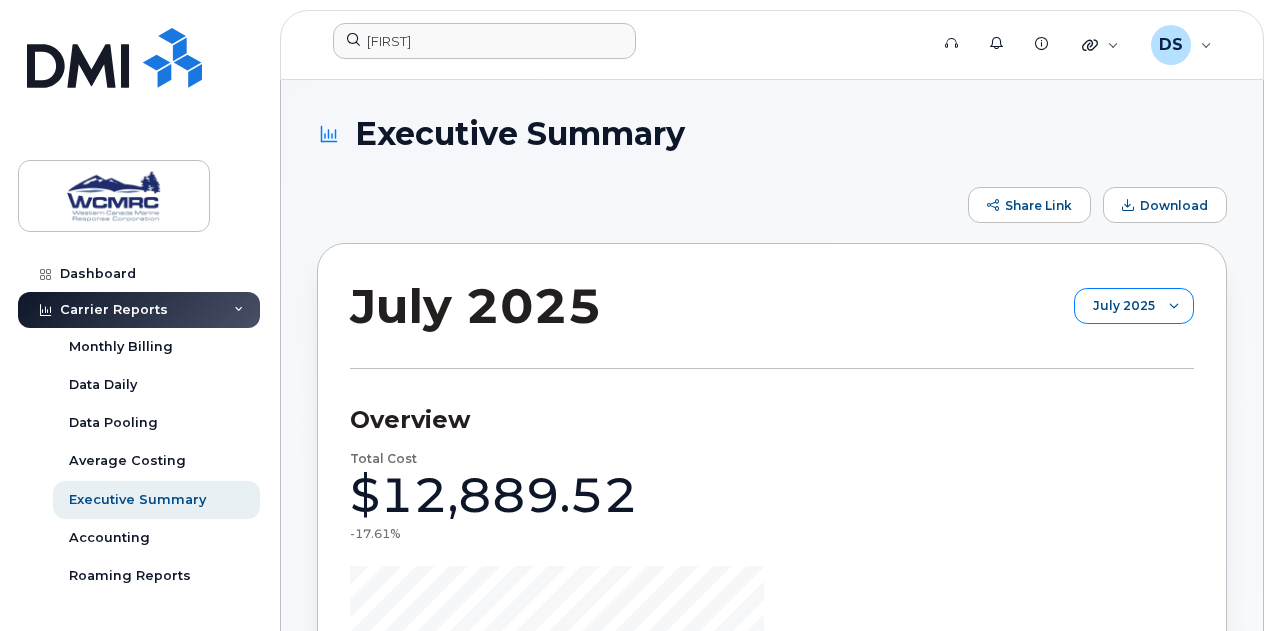 click at bounding box center [1174, 306] 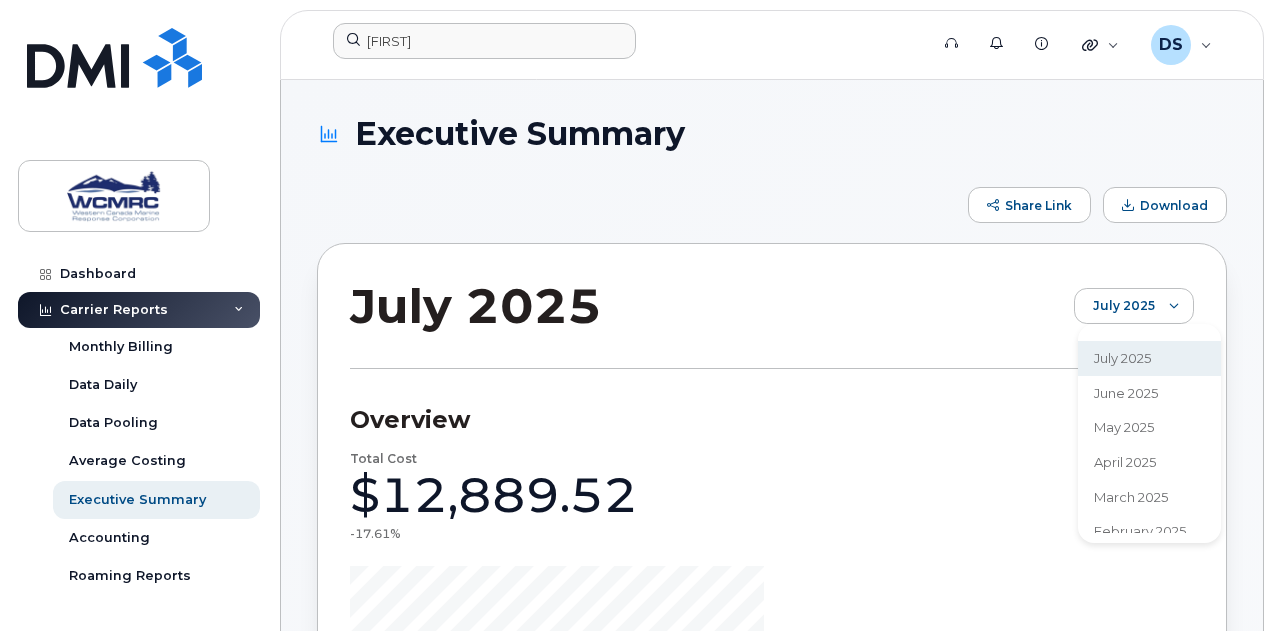click on "July 2025 July 2025" at bounding box center (772, 322) 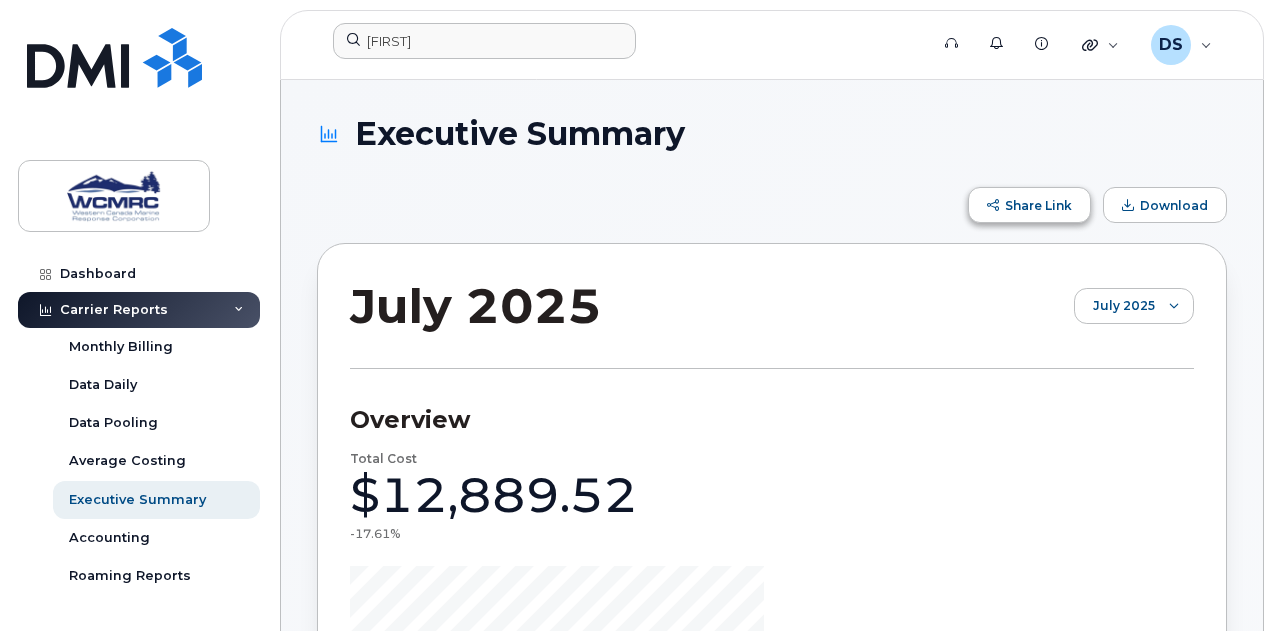 click on "Share Link" 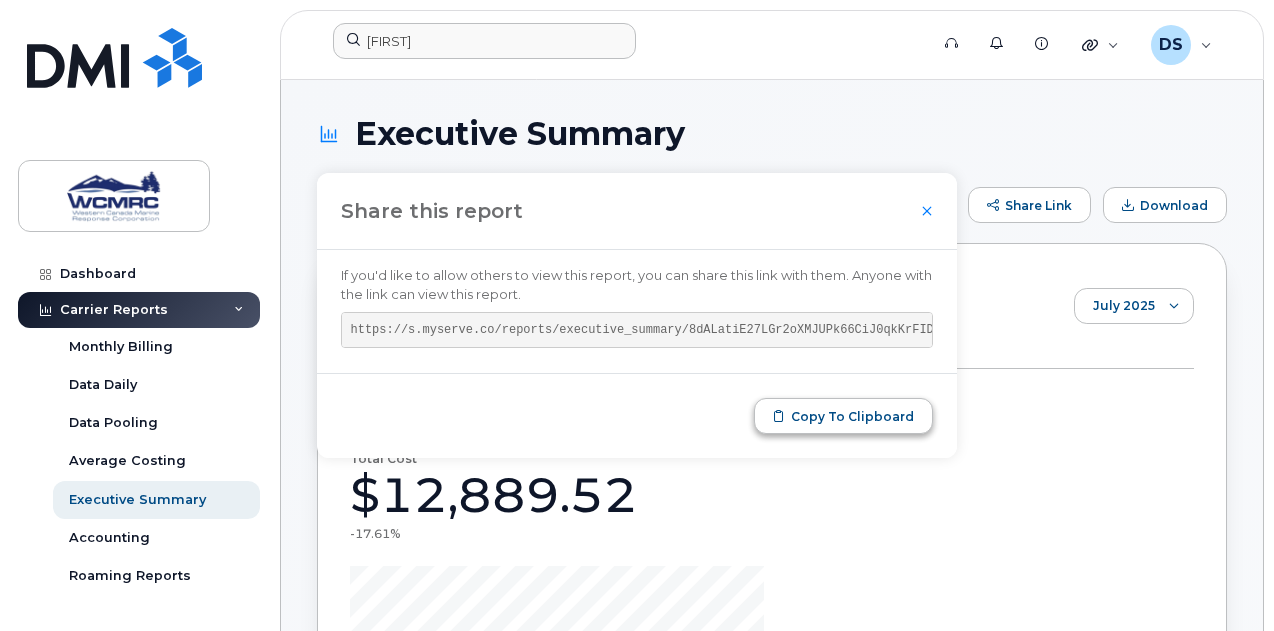 click on "Copy to Clipboard" 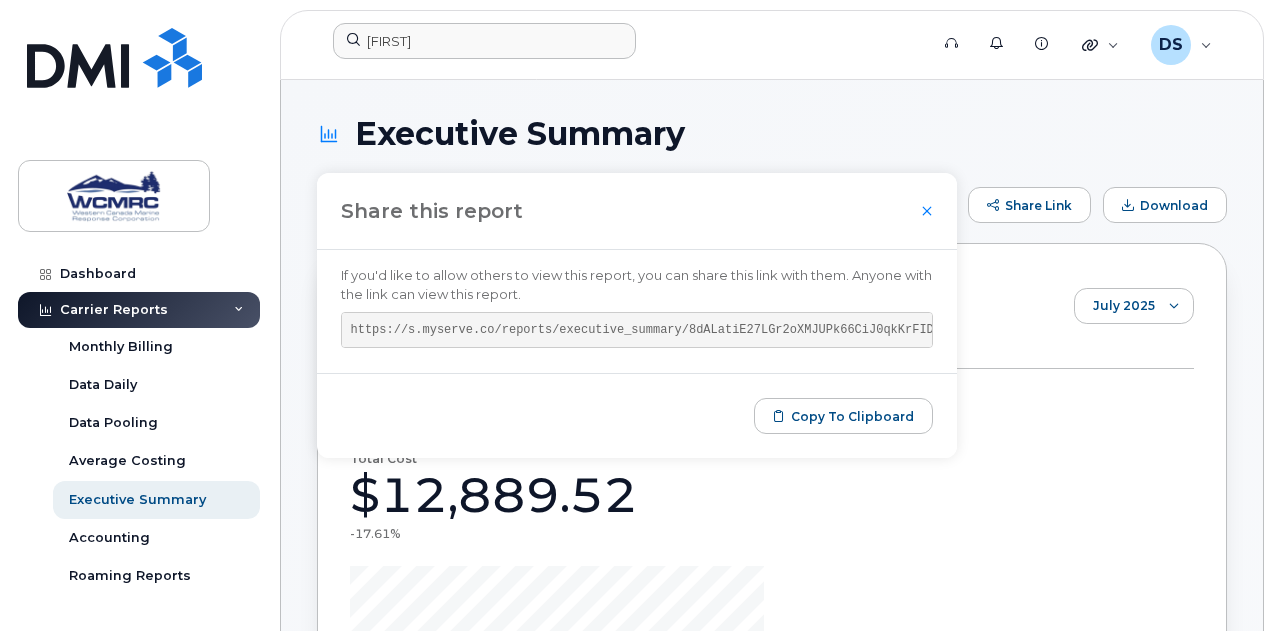 click on "July 2025 July 2025" at bounding box center [772, 322] 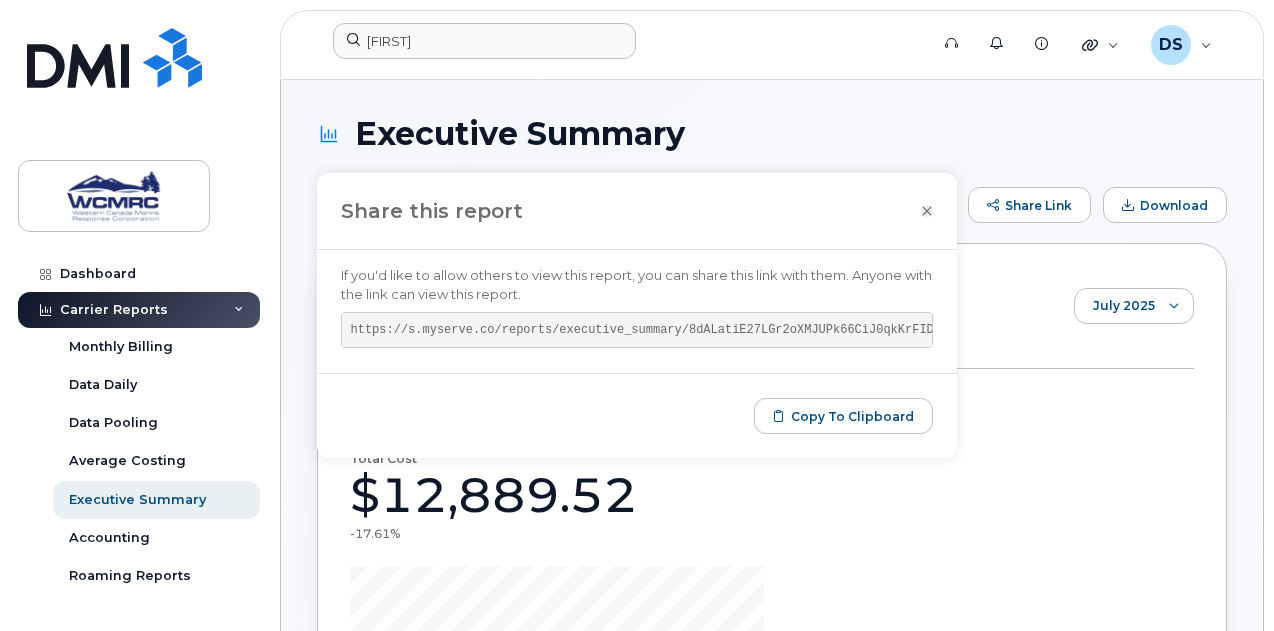 click 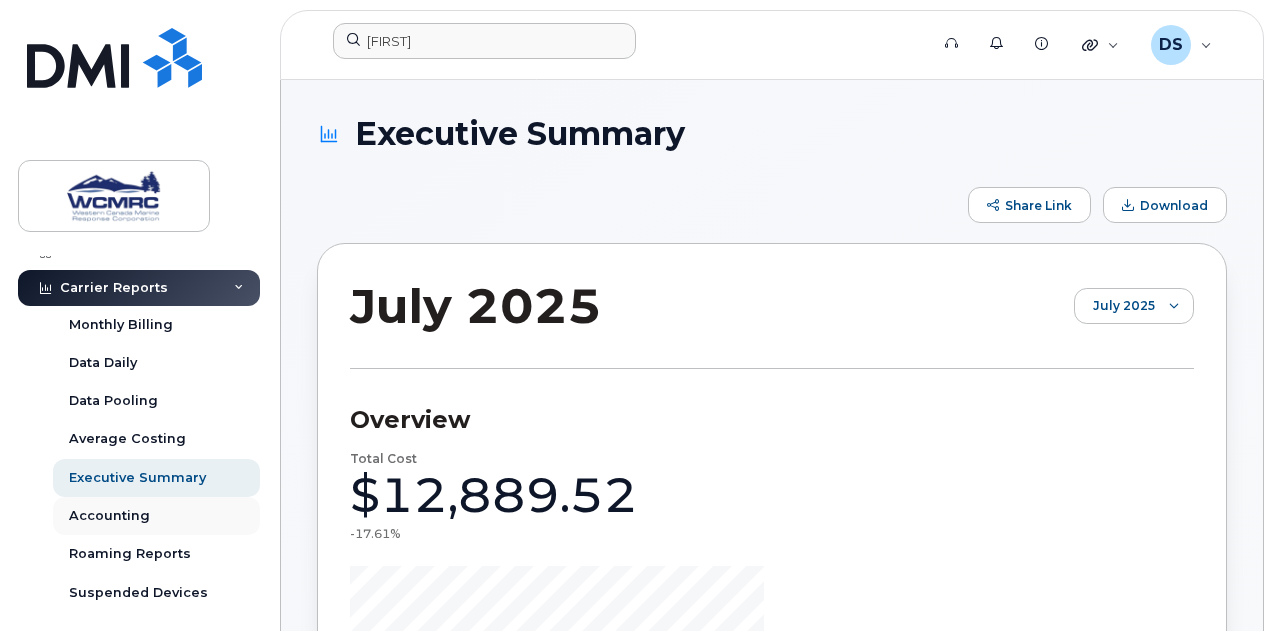 scroll, scrollTop: 0, scrollLeft: 0, axis: both 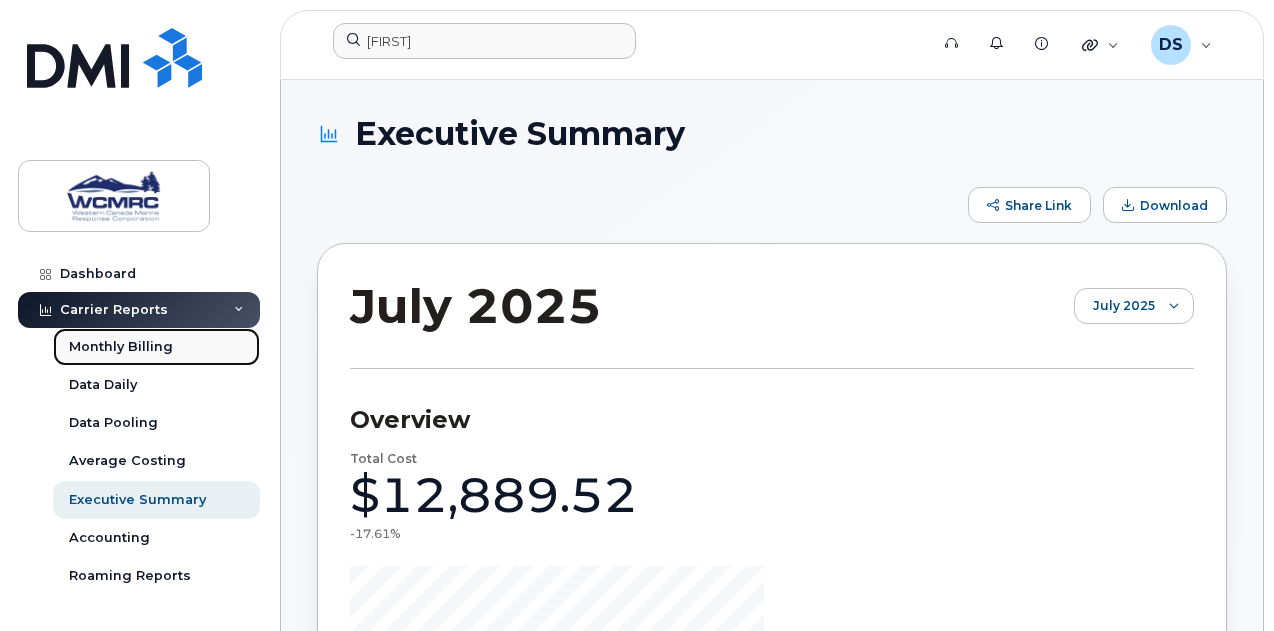 click on "Monthly Billing" at bounding box center [121, 347] 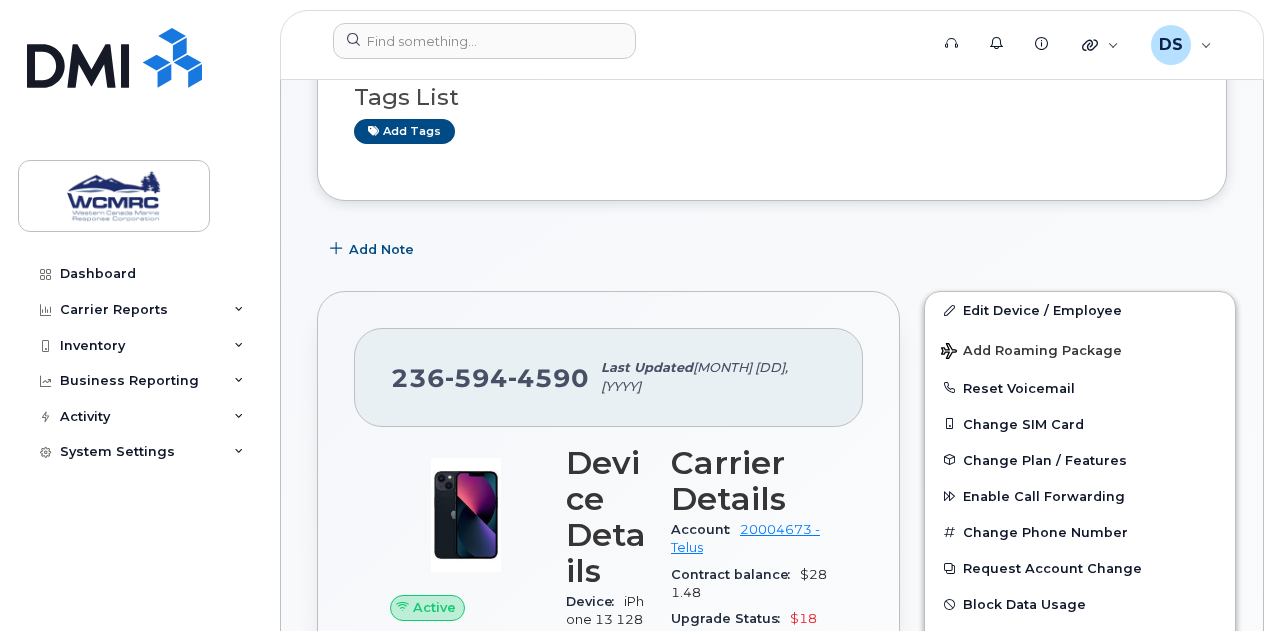 scroll, scrollTop: 180, scrollLeft: 0, axis: vertical 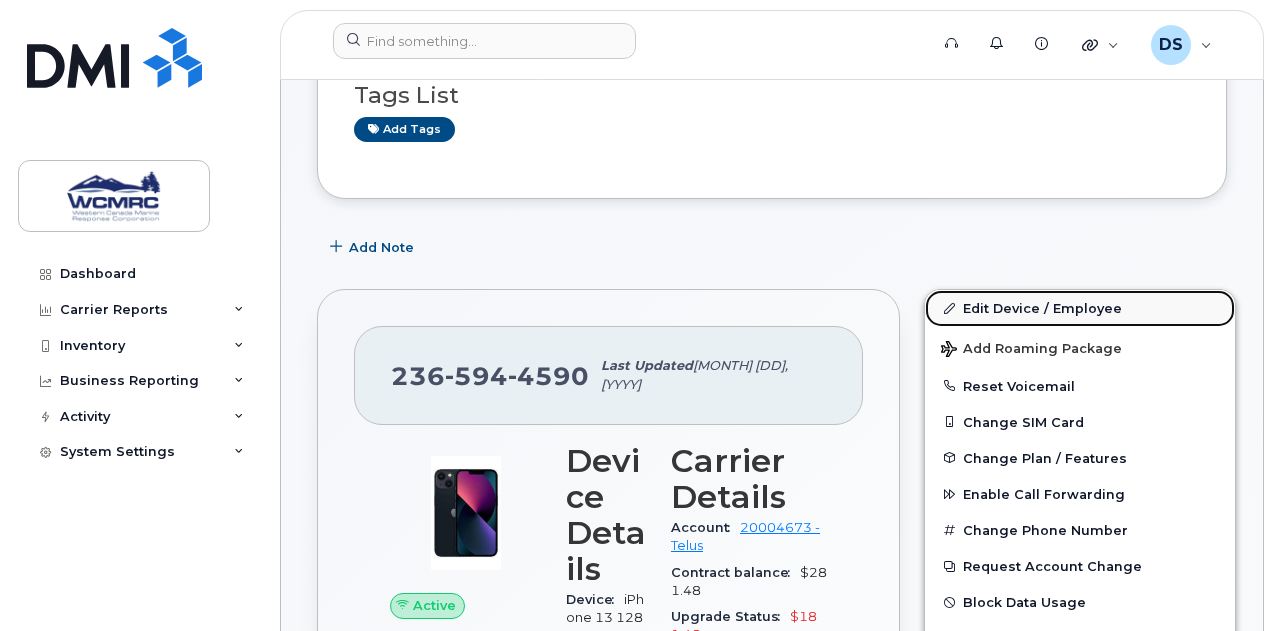 click on "Edit Device / Employee" at bounding box center [1080, 308] 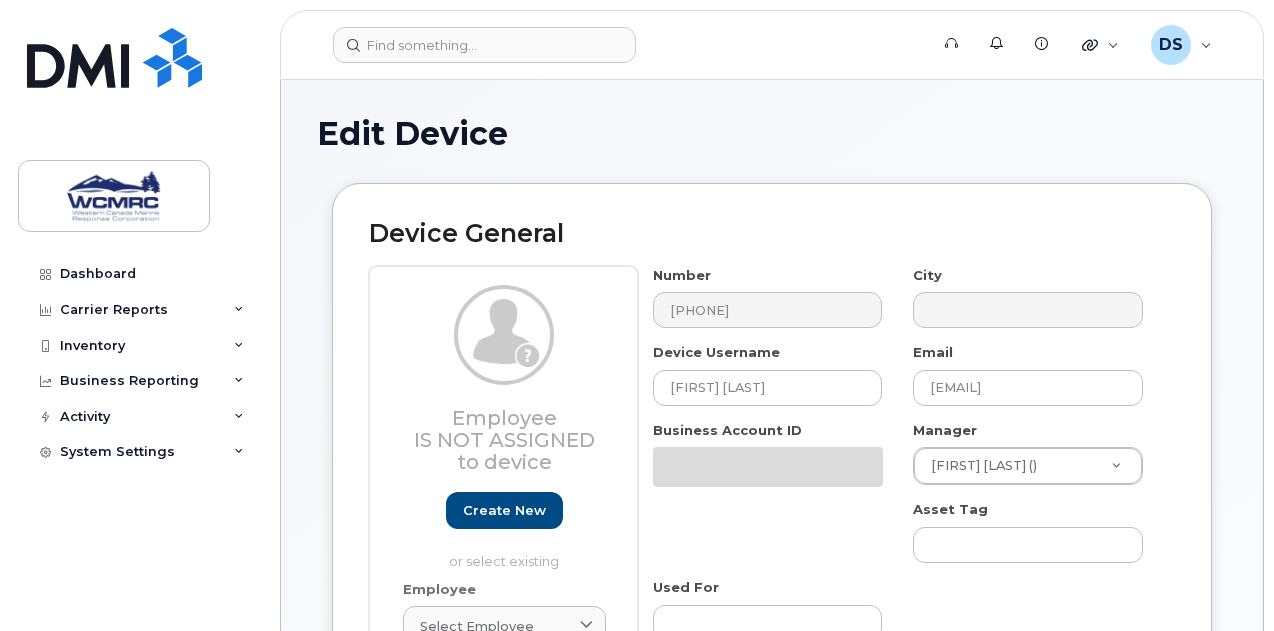 select on "[NUMBER]" 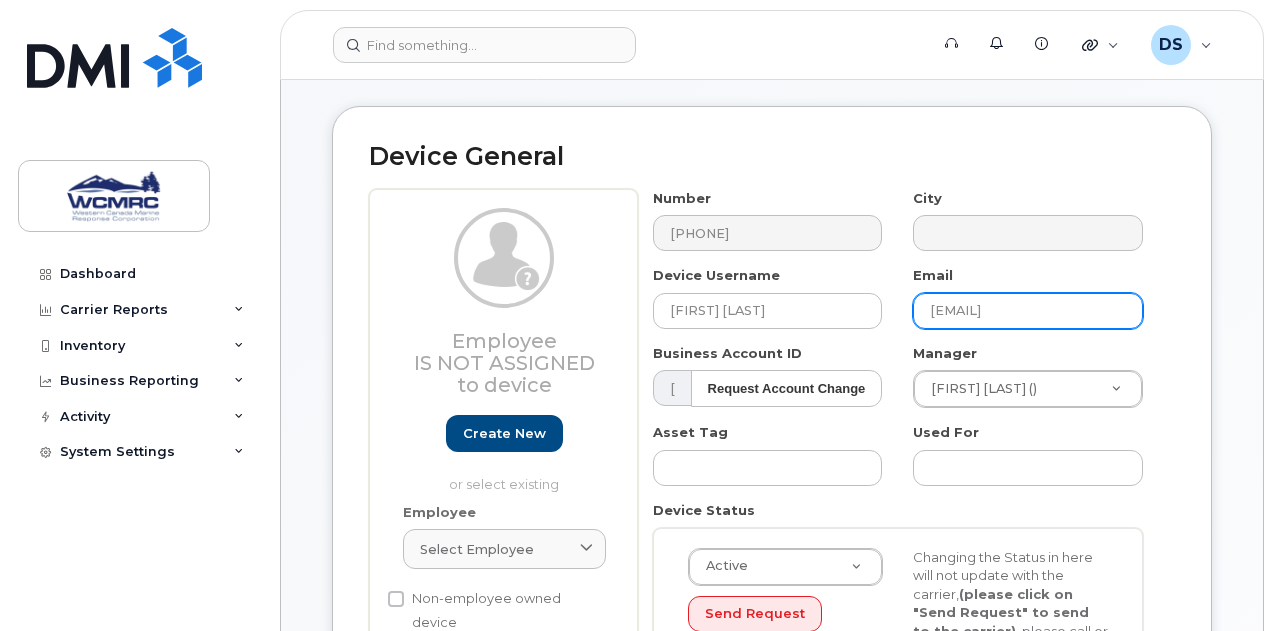 drag, startPoint x: 926, startPoint y: 306, endPoint x: 1136, endPoint y: 309, distance: 210.02142 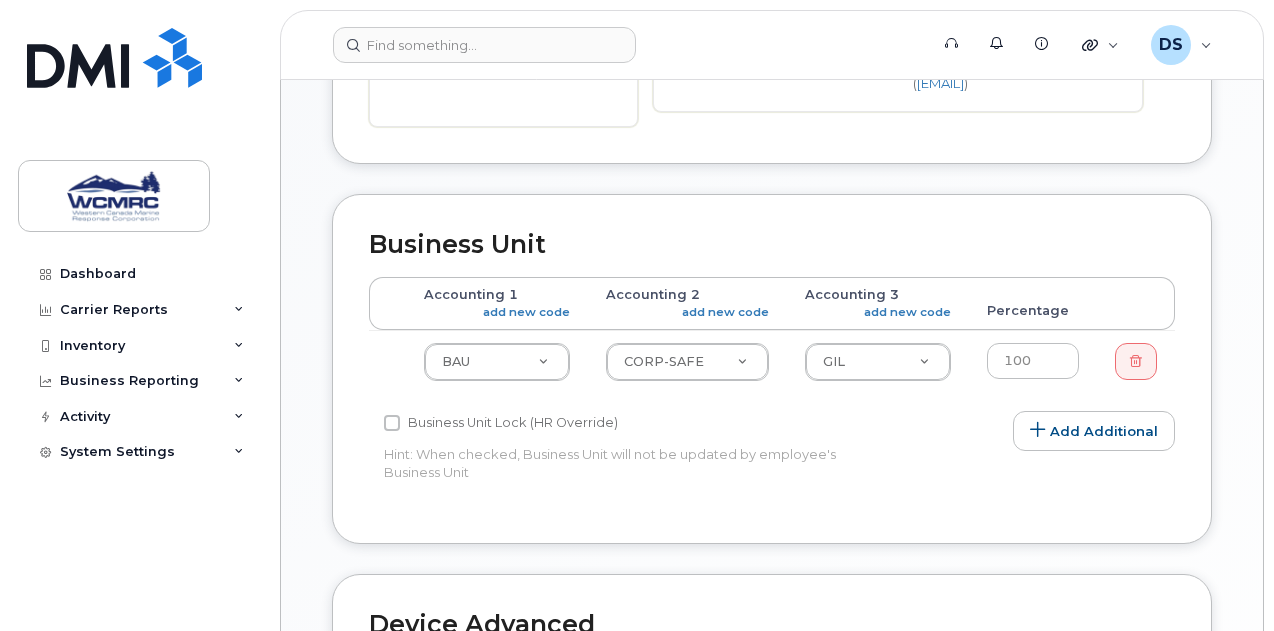 scroll, scrollTop: 719, scrollLeft: 0, axis: vertical 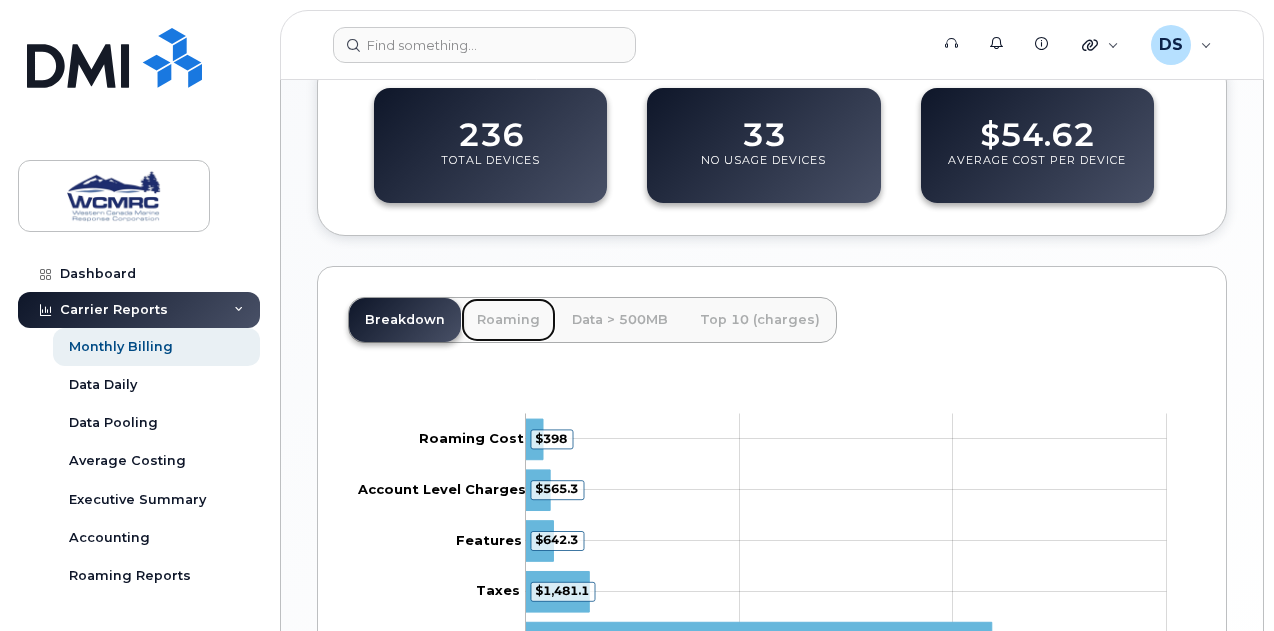 click on "Roaming" at bounding box center [508, 320] 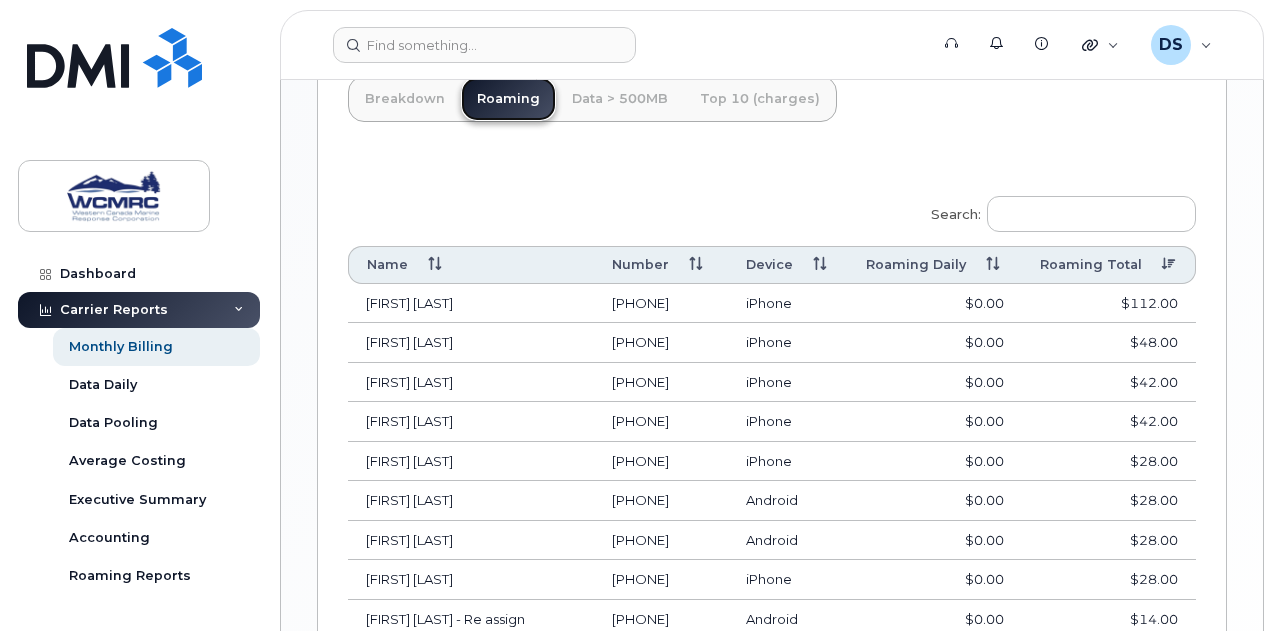 scroll, scrollTop: 956, scrollLeft: 0, axis: vertical 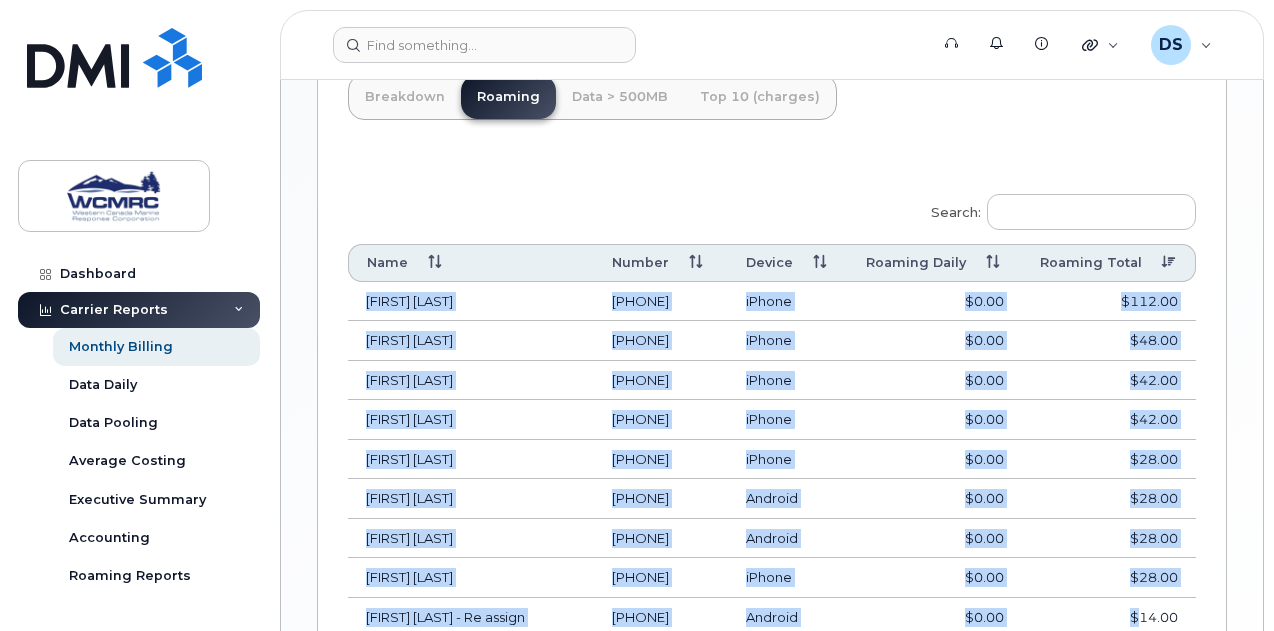 drag, startPoint x: 360, startPoint y: 295, endPoint x: 1153, endPoint y: 602, distance: 850.3517 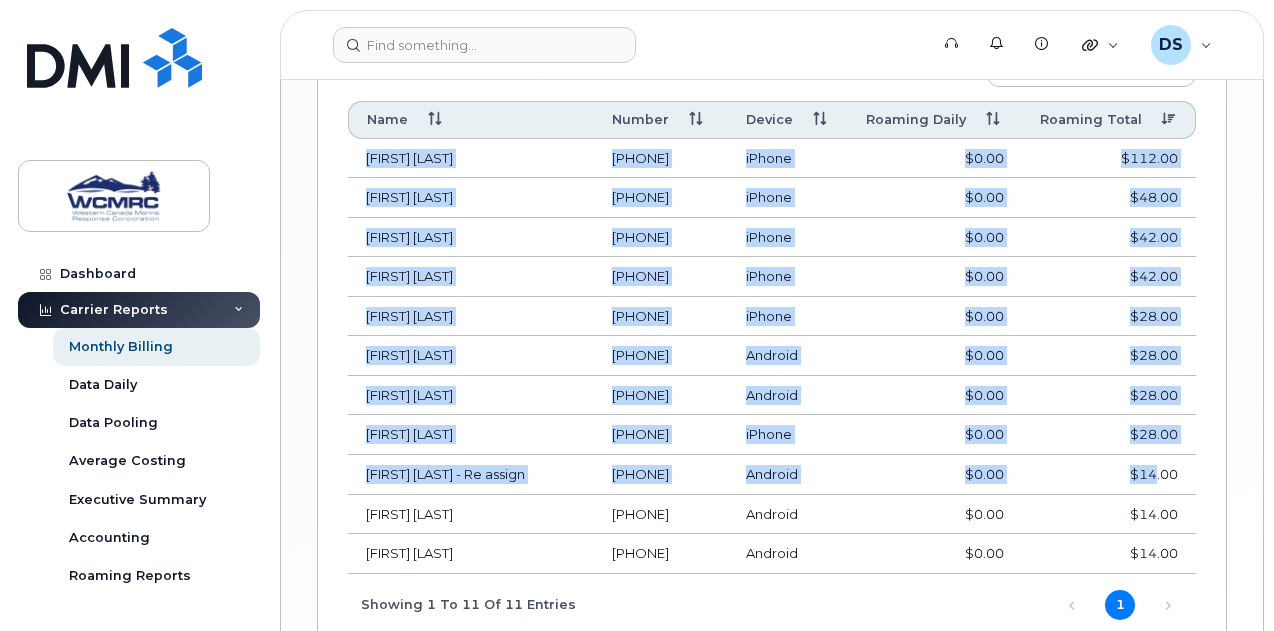 scroll, scrollTop: 1102, scrollLeft: 0, axis: vertical 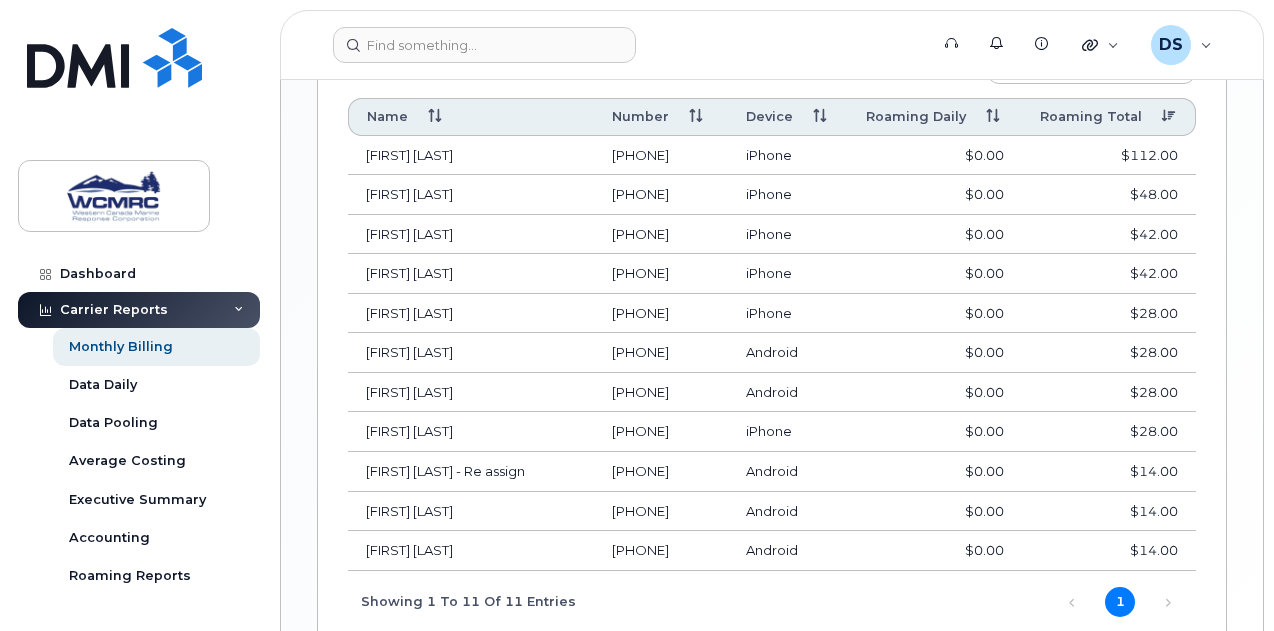 click on "[PHONE]" at bounding box center (661, 551) 